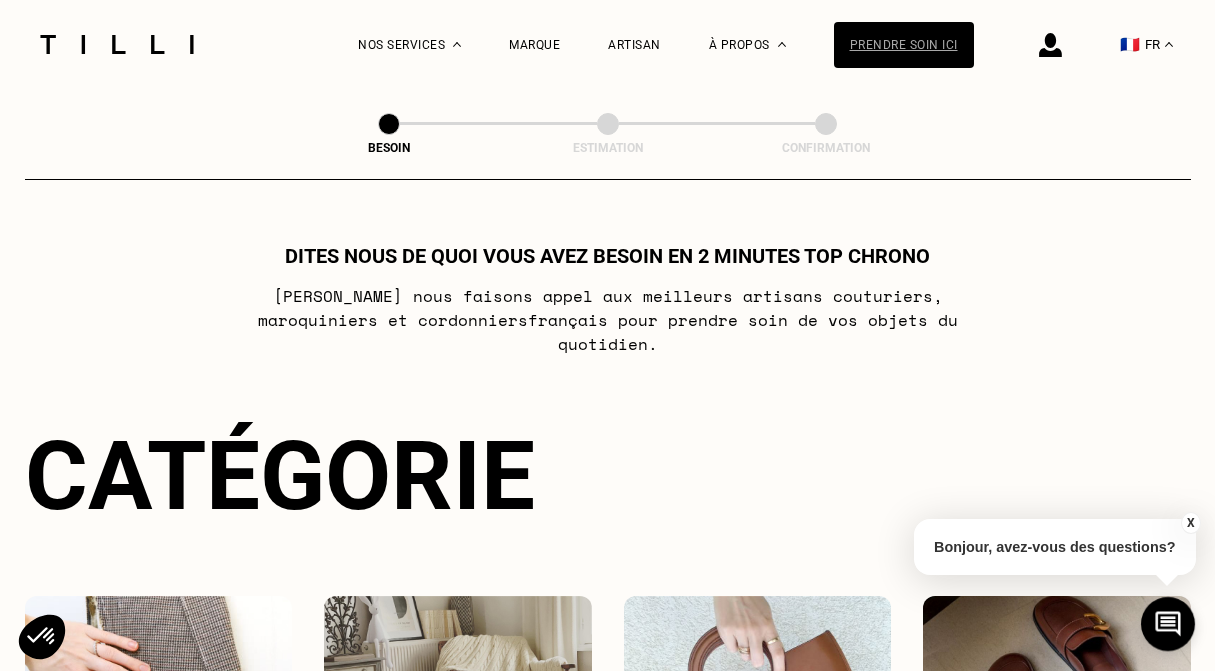 scroll, scrollTop: 0, scrollLeft: 0, axis: both 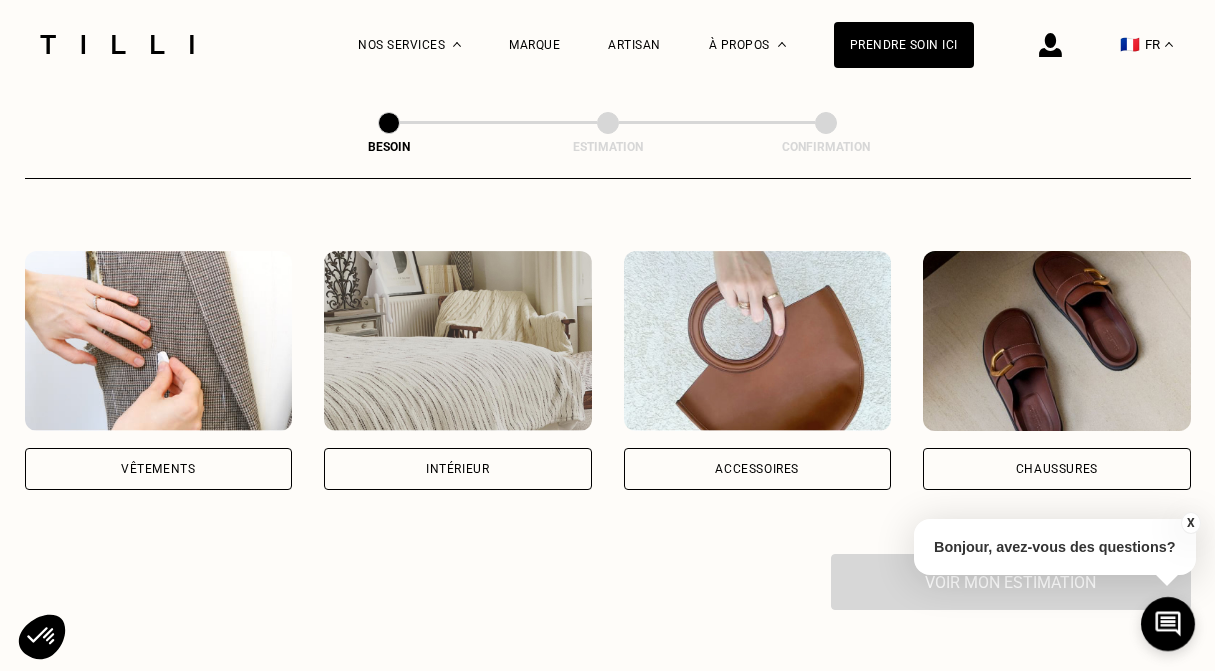 click on "Vêtements" at bounding box center [159, 370] 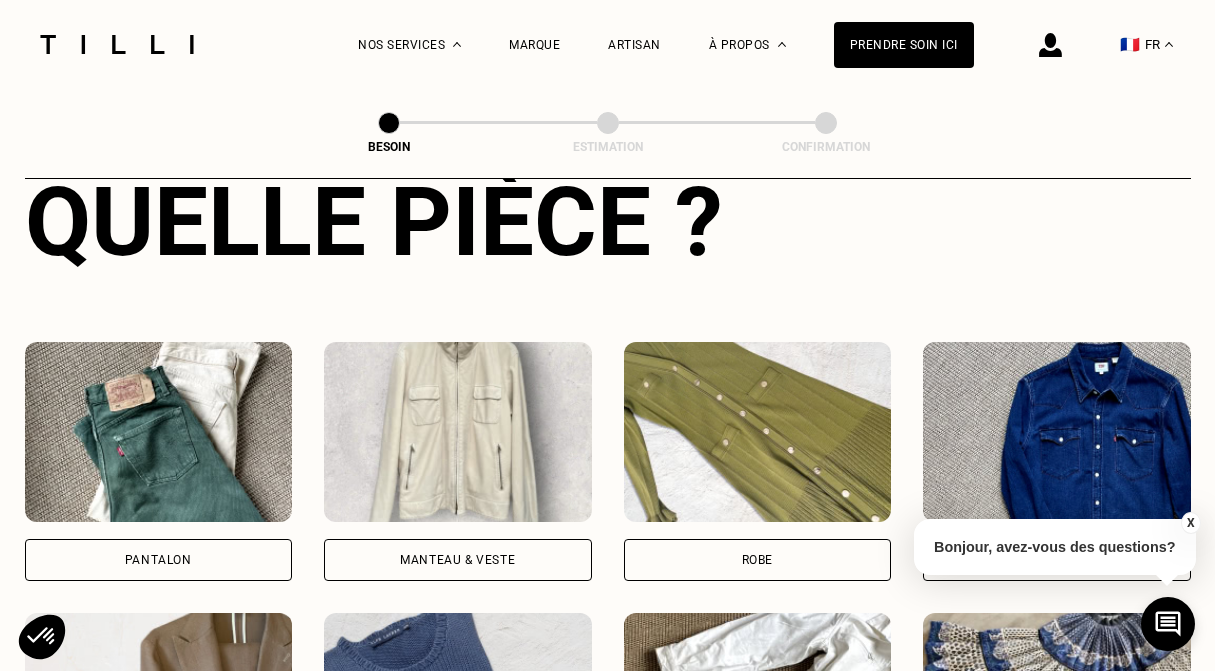 scroll, scrollTop: 808, scrollLeft: 0, axis: vertical 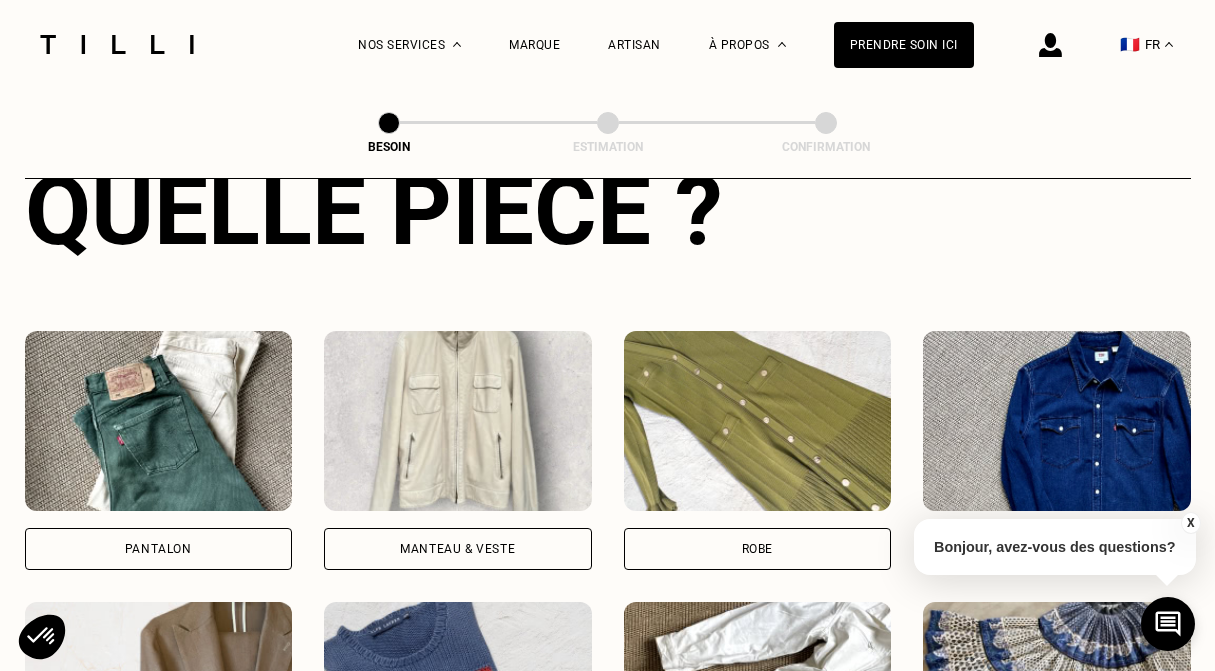 click on "Robe" at bounding box center (758, 549) 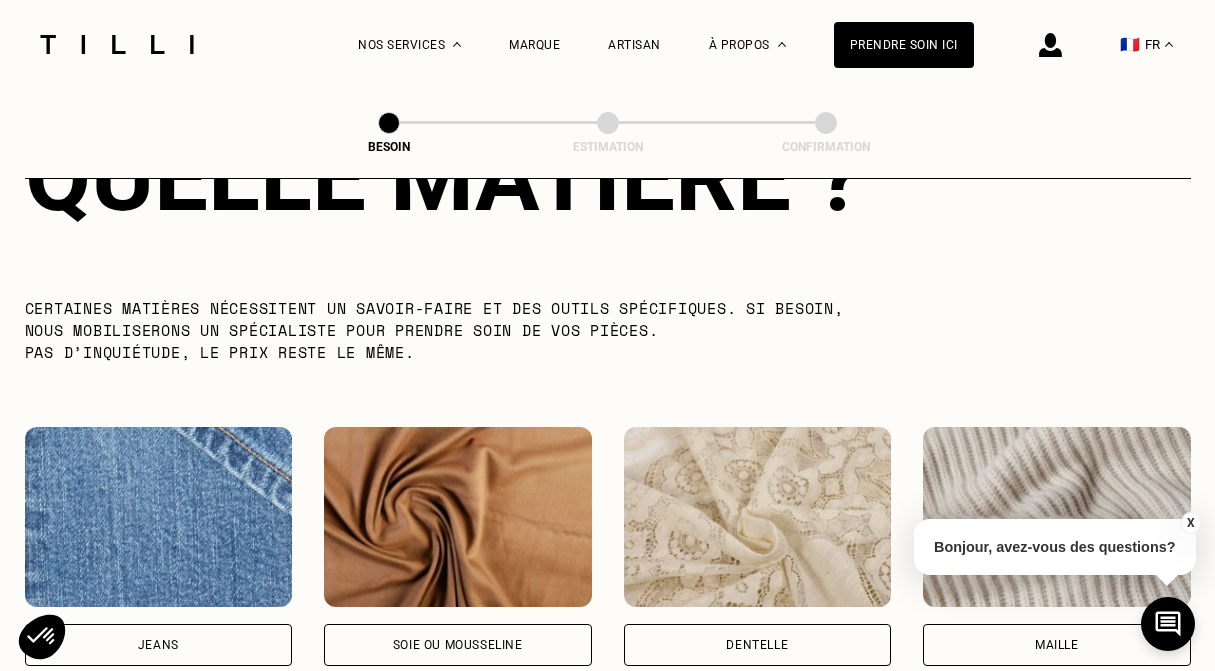 scroll, scrollTop: 1930, scrollLeft: 0, axis: vertical 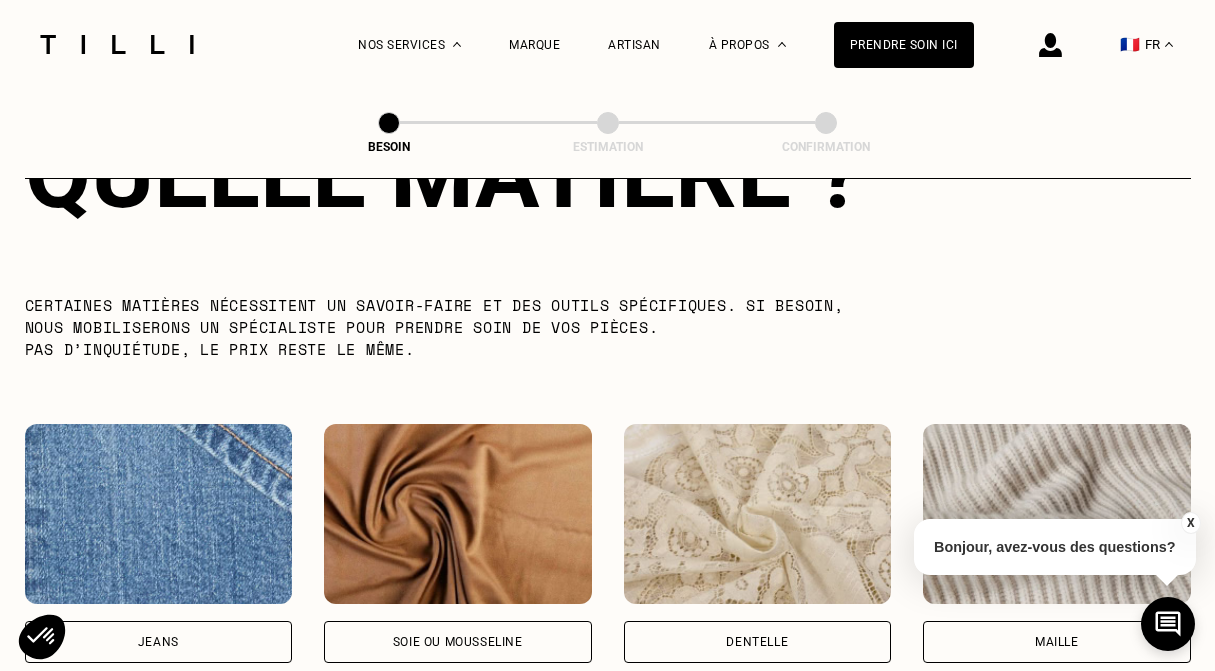 click on "Jeans" at bounding box center [159, 642] 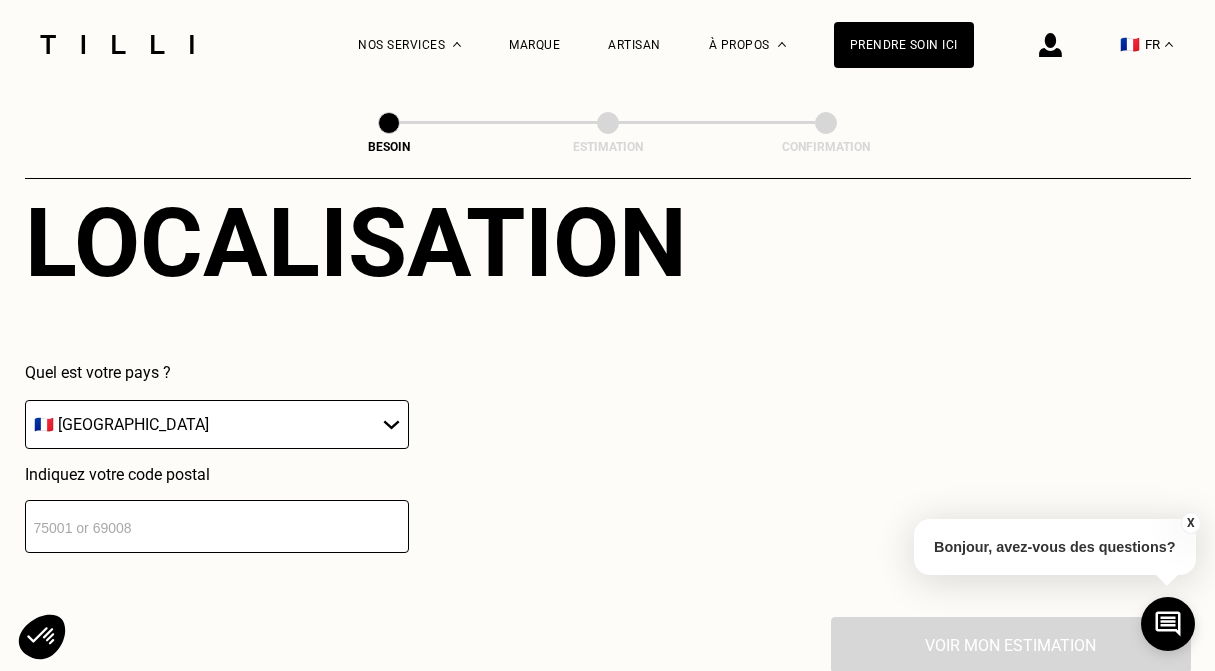 scroll, scrollTop: 2812, scrollLeft: 0, axis: vertical 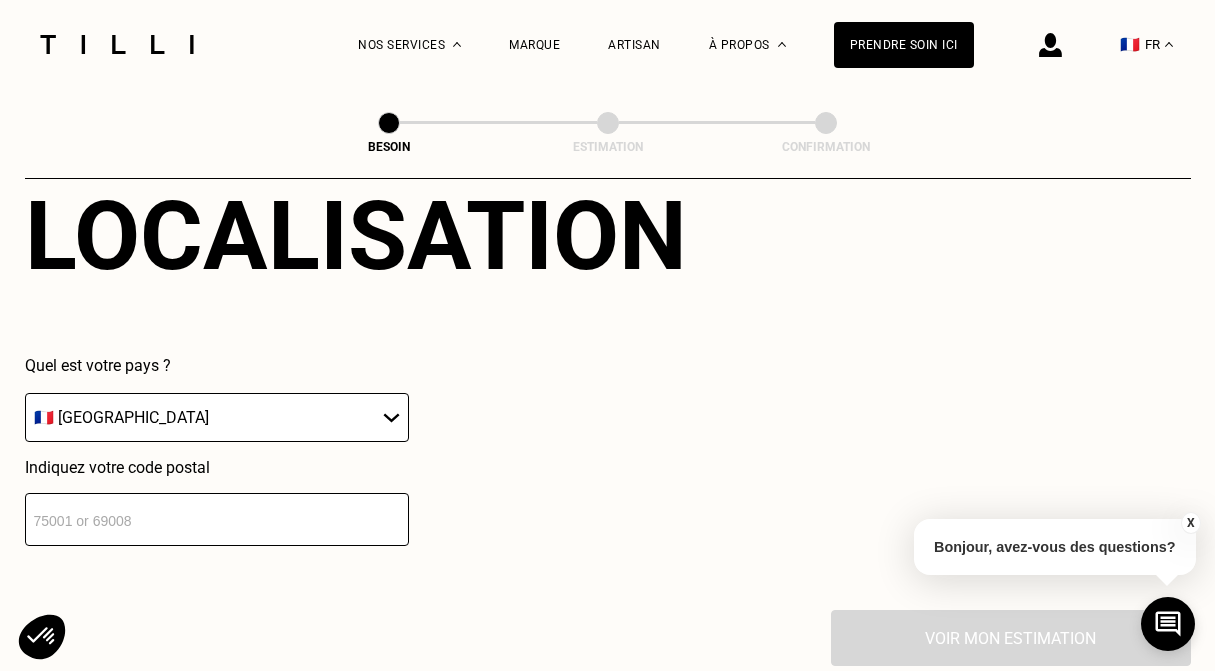 click at bounding box center (217, 519) 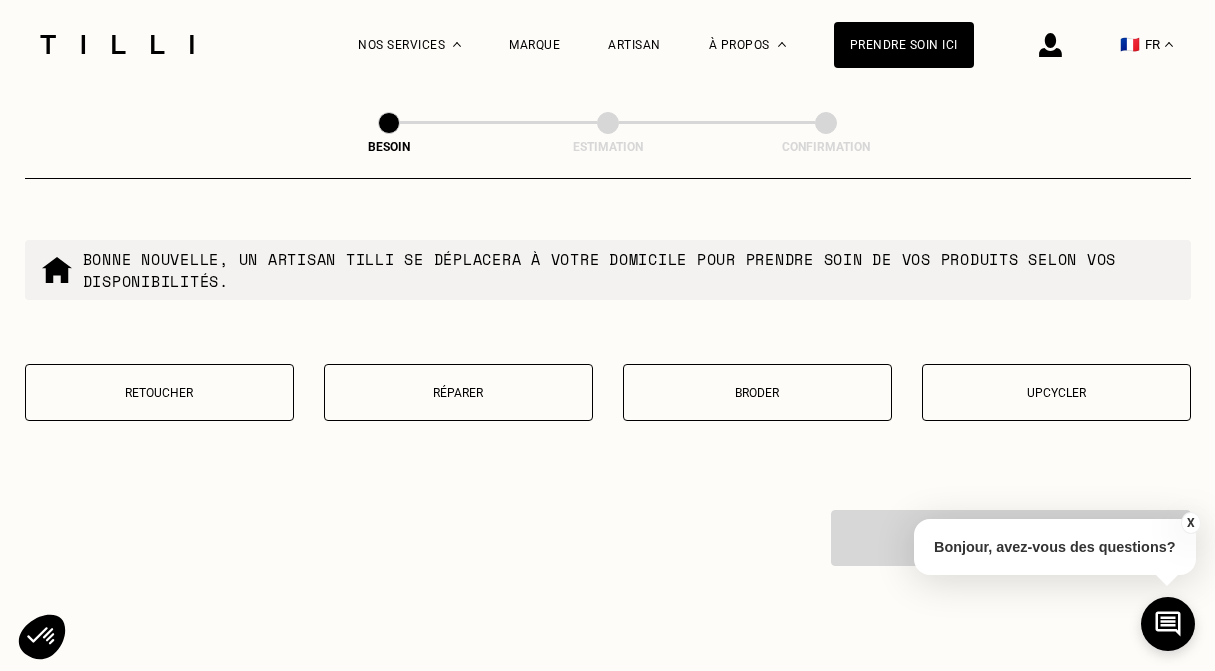 scroll, scrollTop: 3426, scrollLeft: 0, axis: vertical 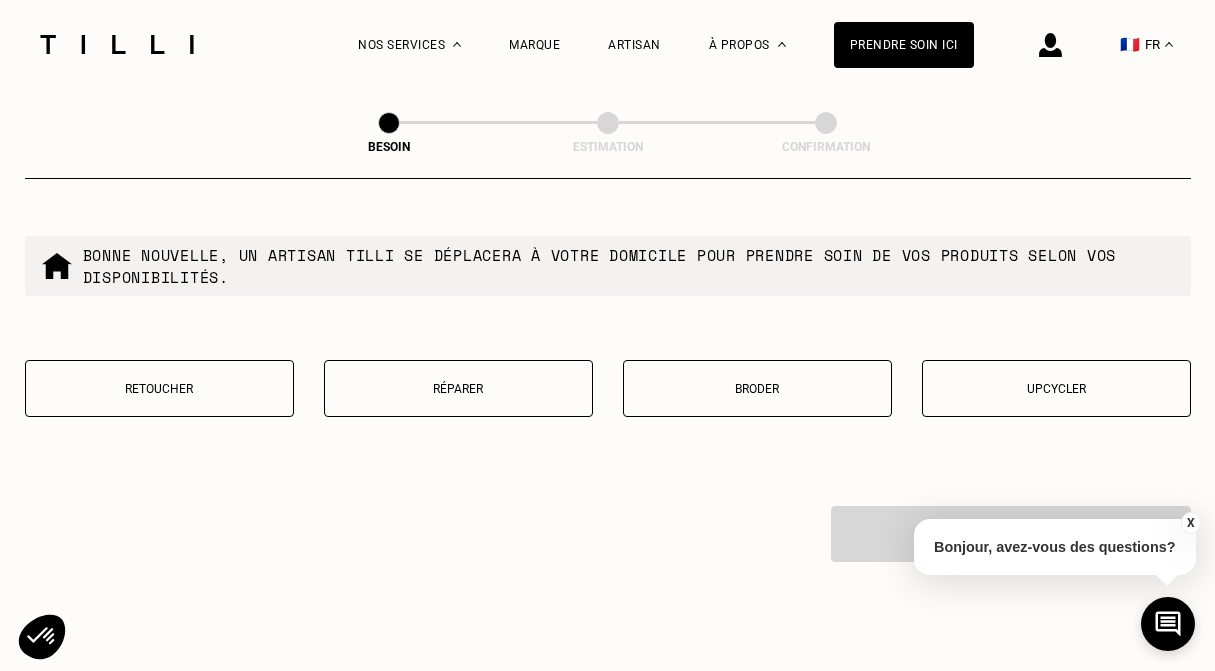 click on "Upcycler" at bounding box center (1056, 388) 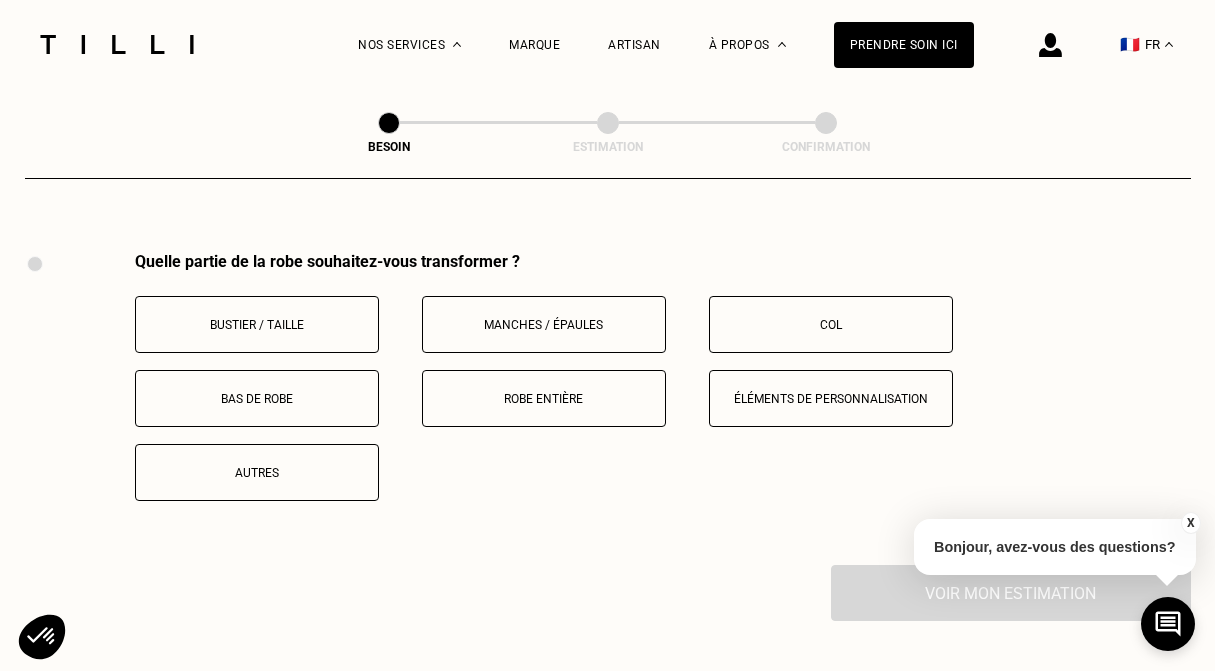 scroll, scrollTop: 3688, scrollLeft: 0, axis: vertical 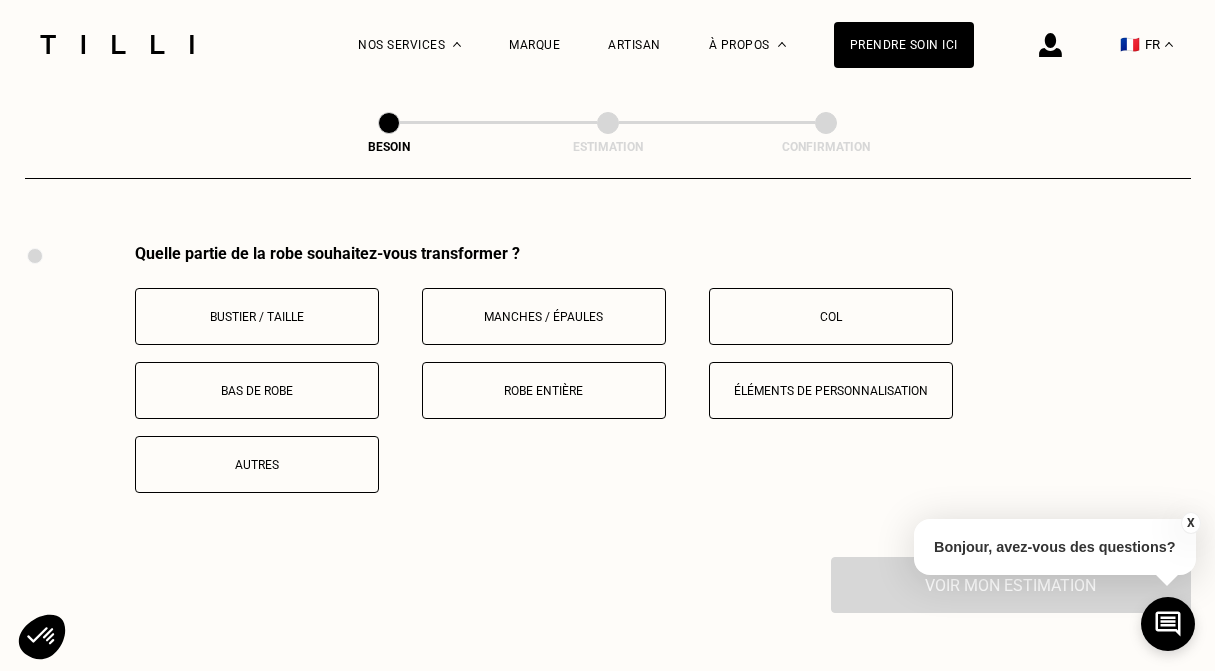 click on "Manches / Épaules" at bounding box center (544, 317) 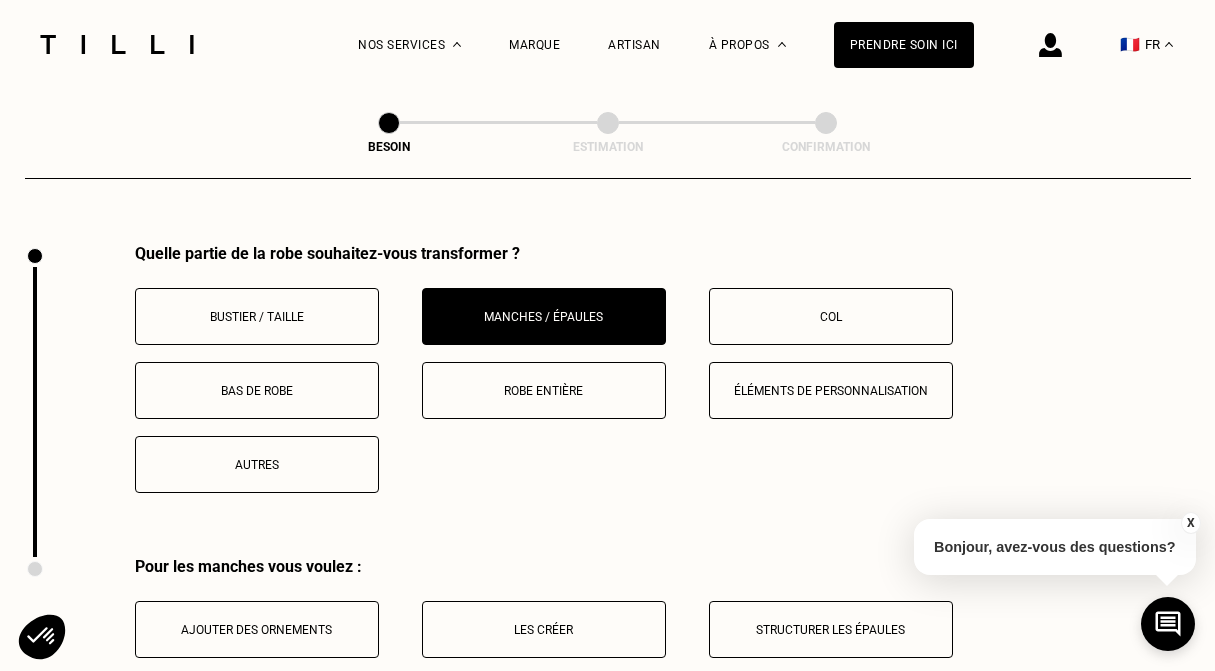 click on "Col" at bounding box center [831, 316] 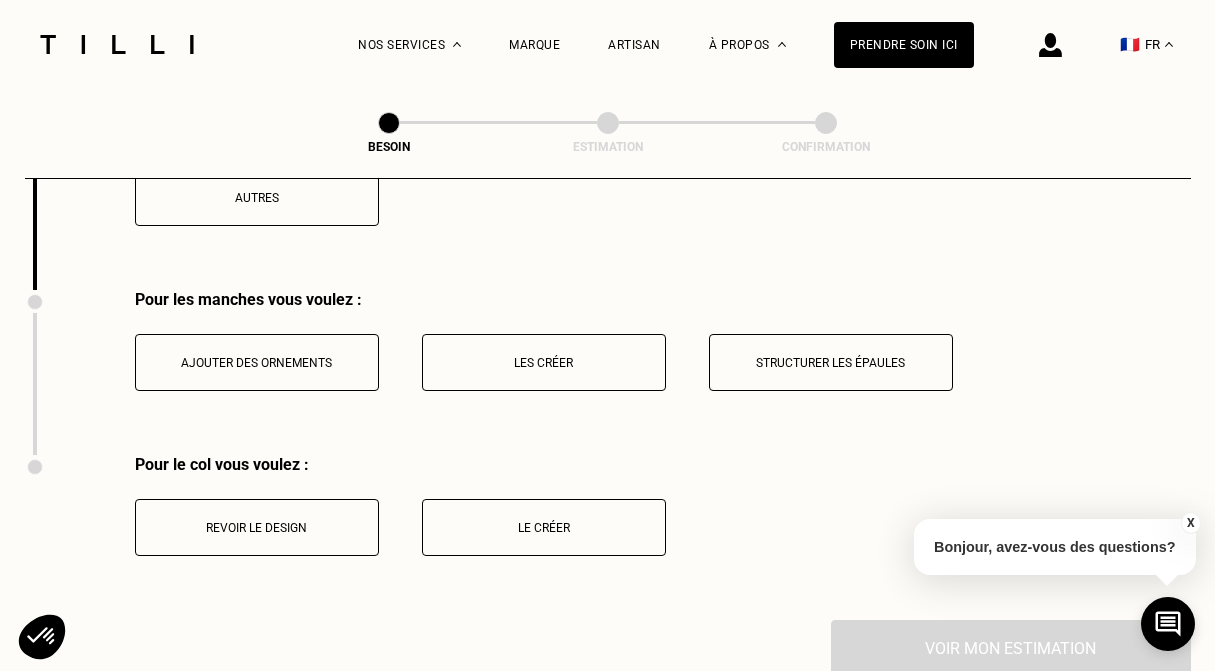 scroll, scrollTop: 3957, scrollLeft: 0, axis: vertical 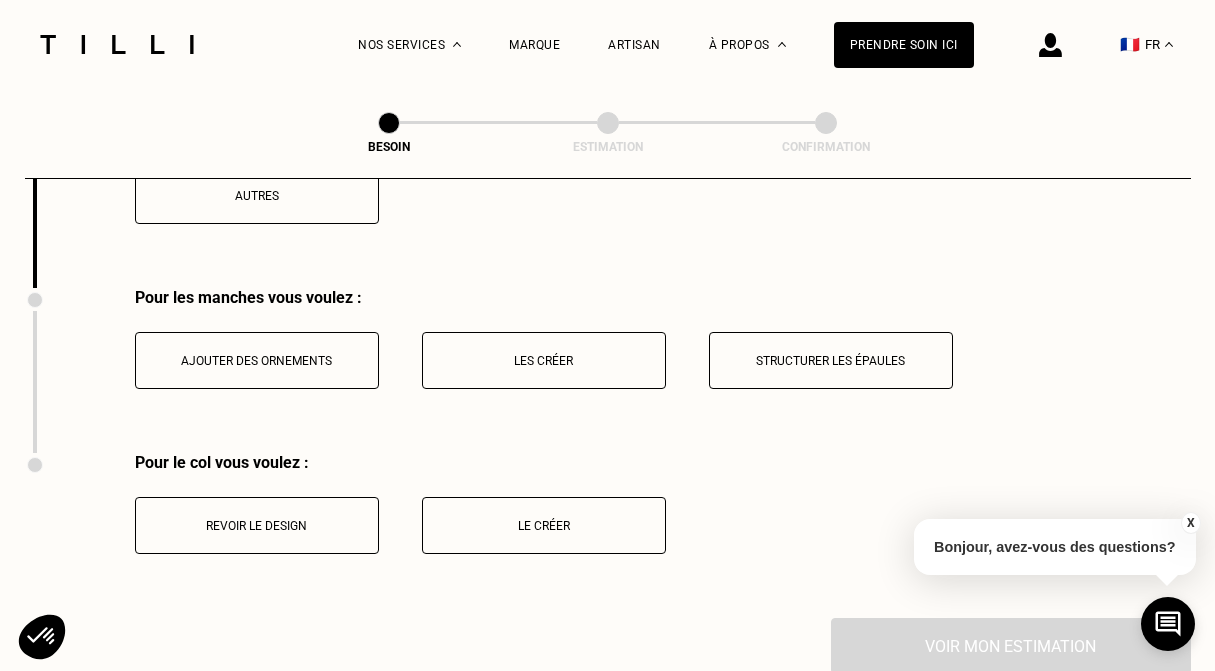 click on "Structurer les épaules" at bounding box center (831, 361) 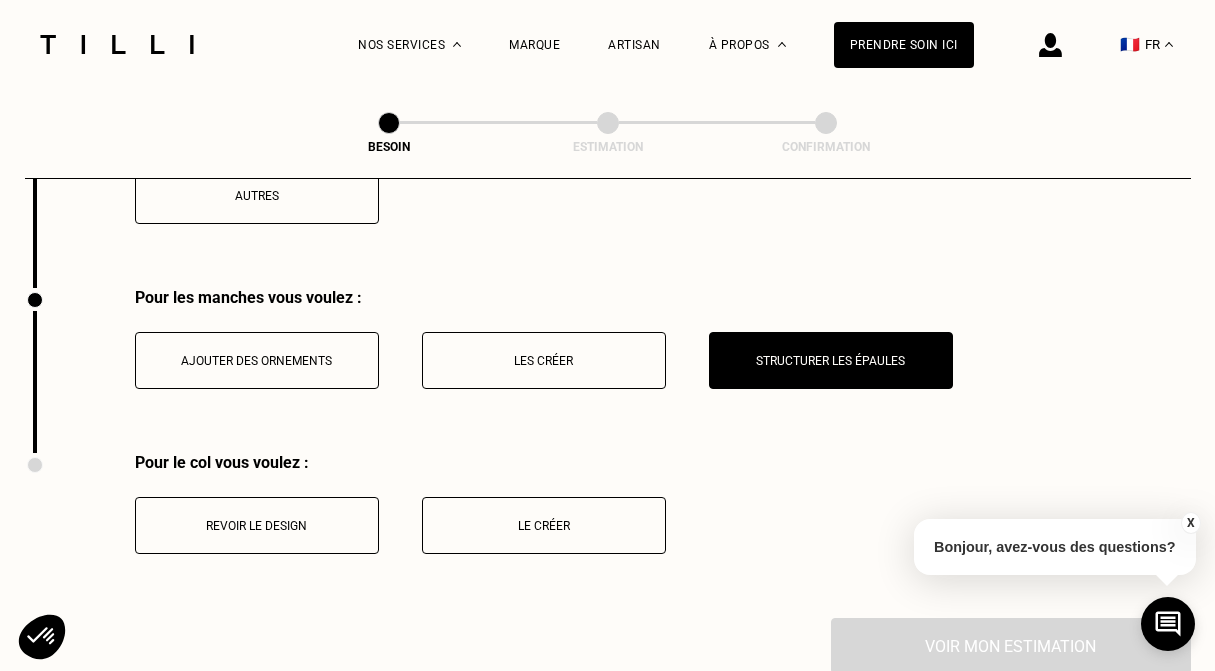 click on "Revoir le design" at bounding box center [257, 526] 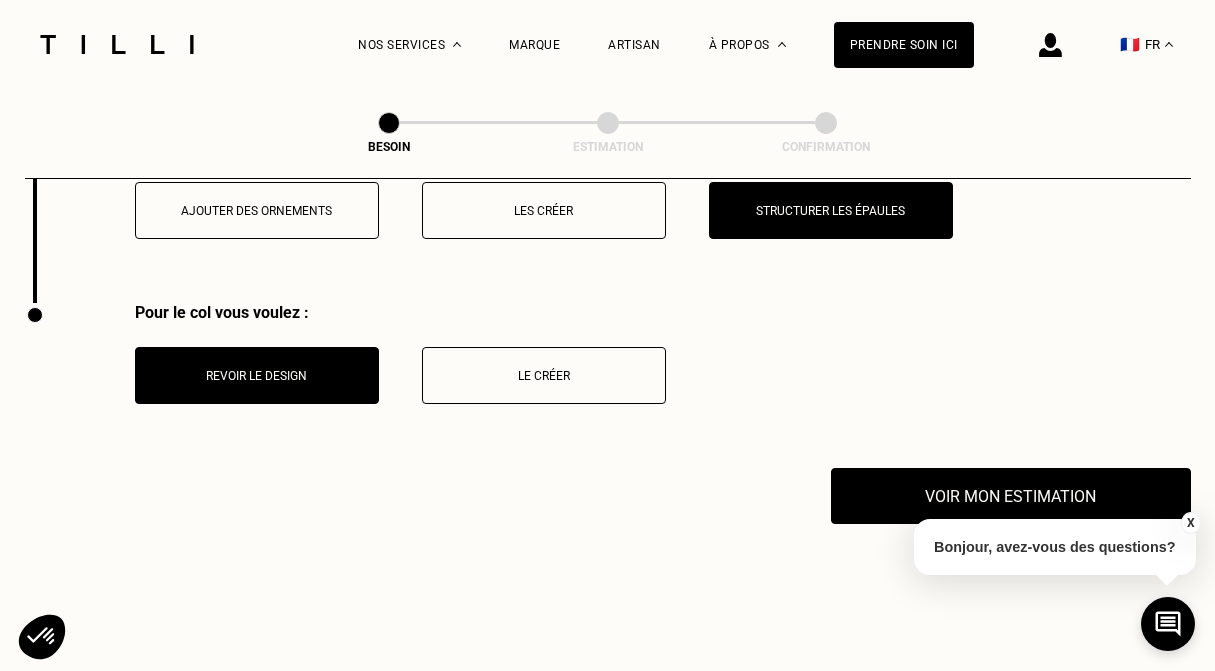 scroll, scrollTop: 4148, scrollLeft: 0, axis: vertical 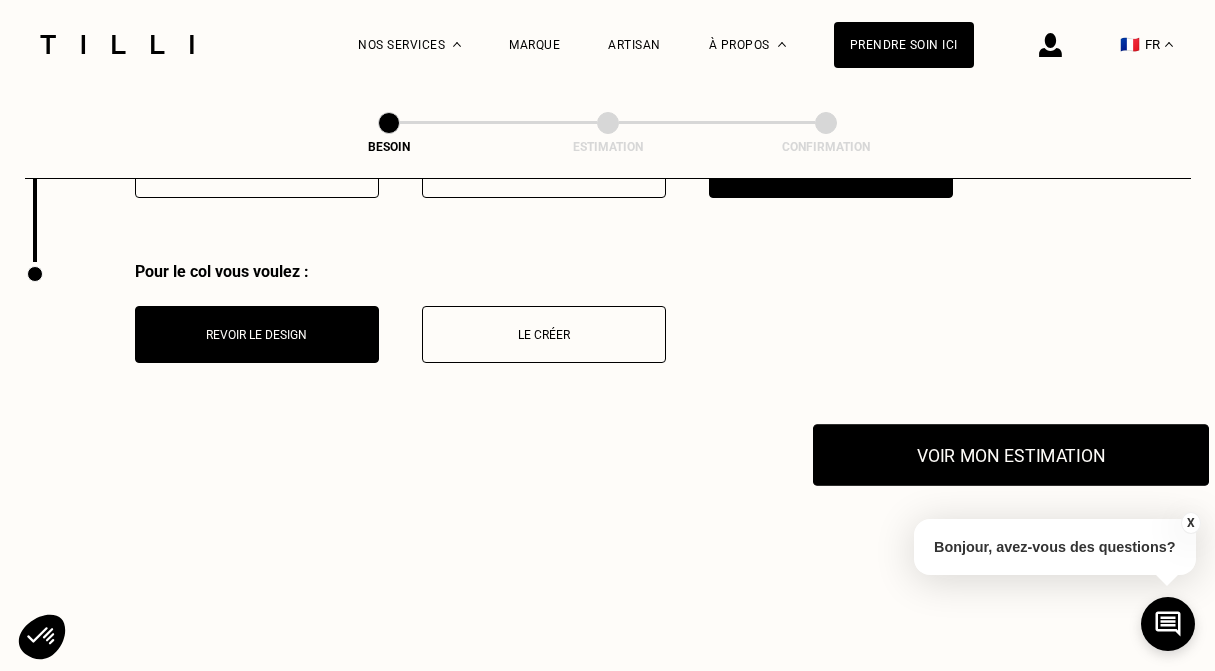 click on "Voir mon estimation" at bounding box center [1011, 455] 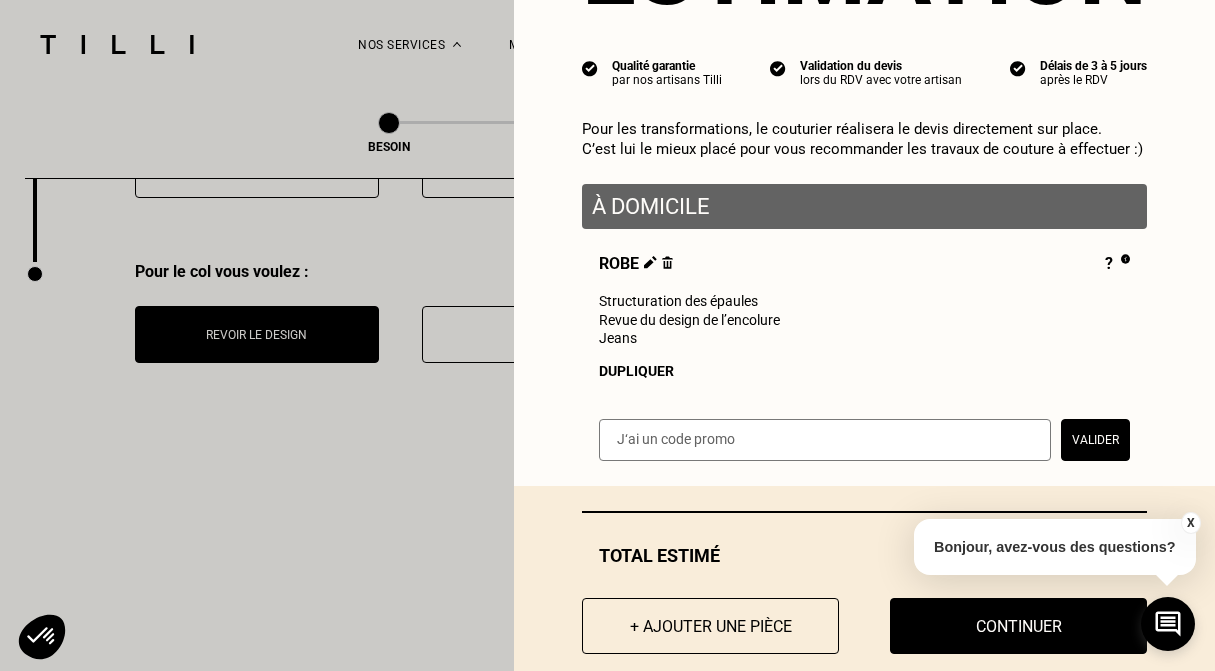 scroll, scrollTop: 184, scrollLeft: 0, axis: vertical 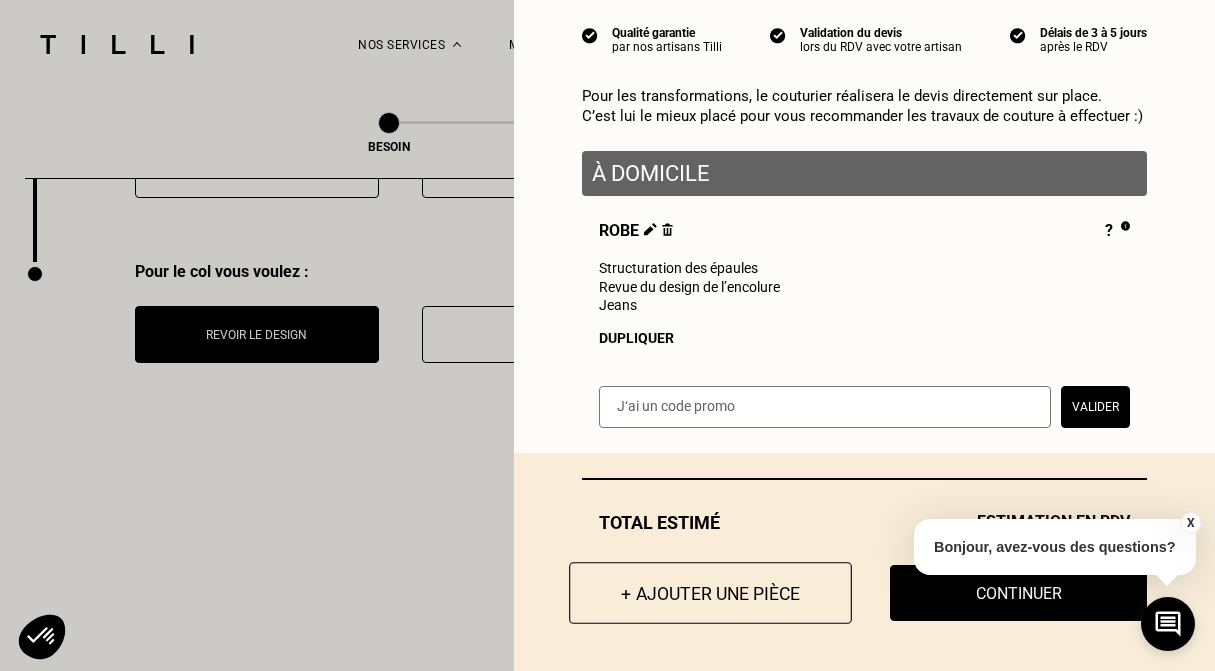 click on "+ Ajouter une pièce" at bounding box center (710, 593) 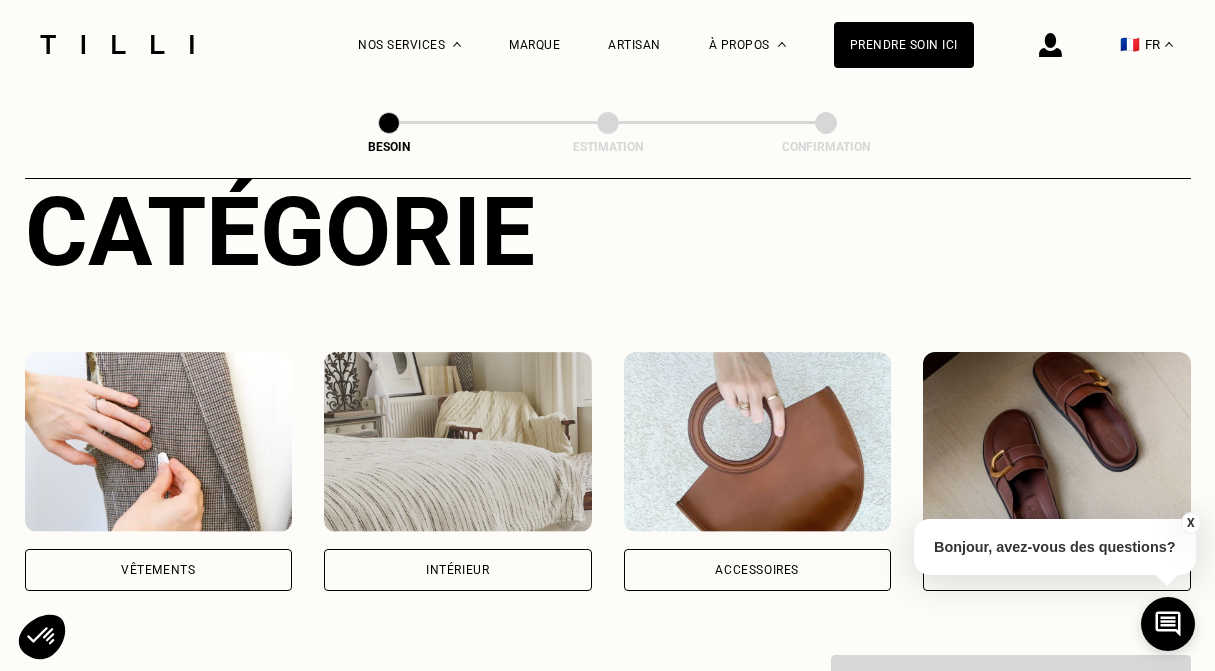 scroll, scrollTop: 257, scrollLeft: 0, axis: vertical 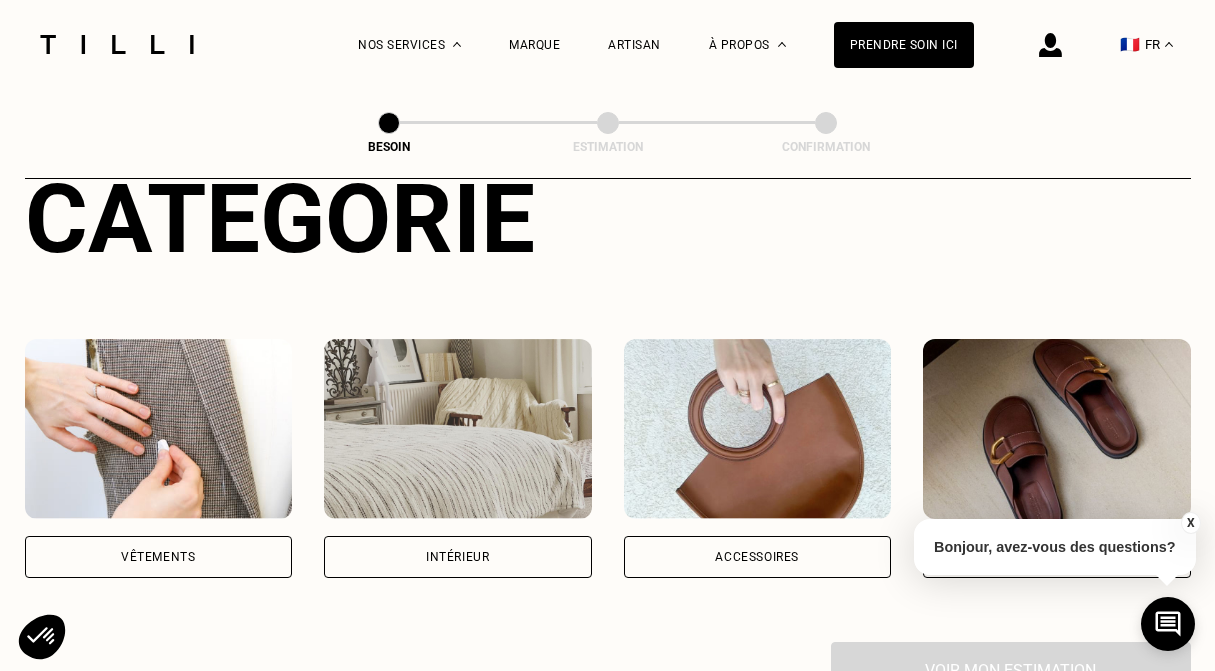 click at bounding box center [159, 429] 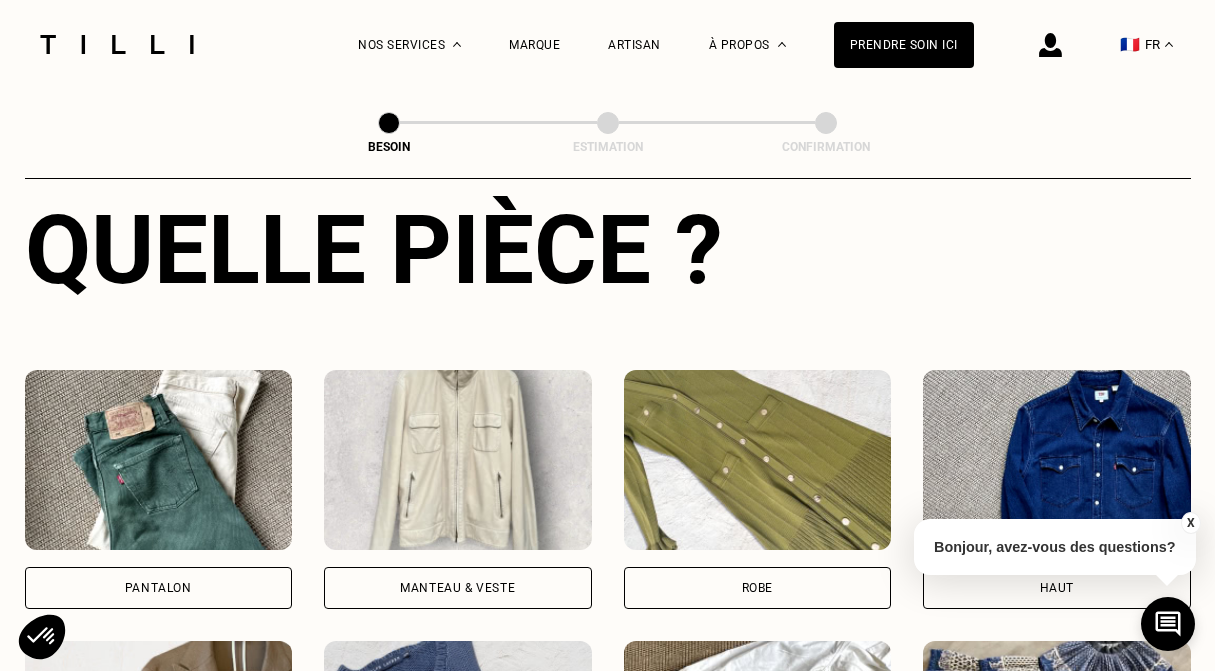 scroll, scrollTop: 777, scrollLeft: 0, axis: vertical 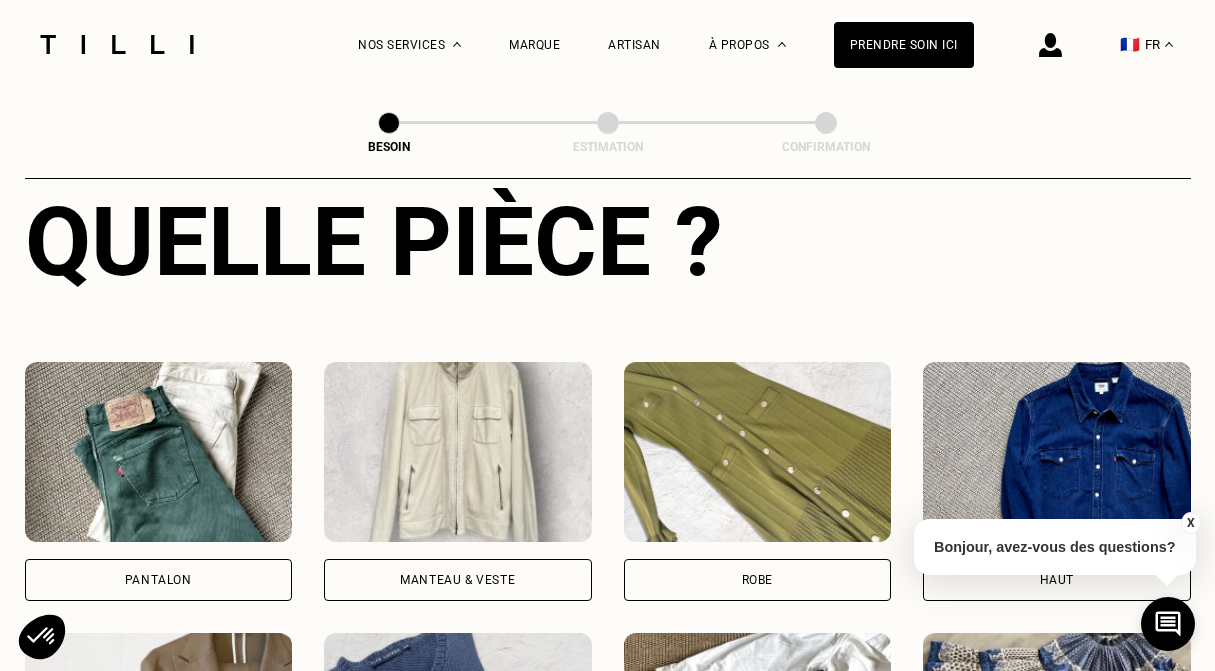 click on "Robe" at bounding box center (758, 580) 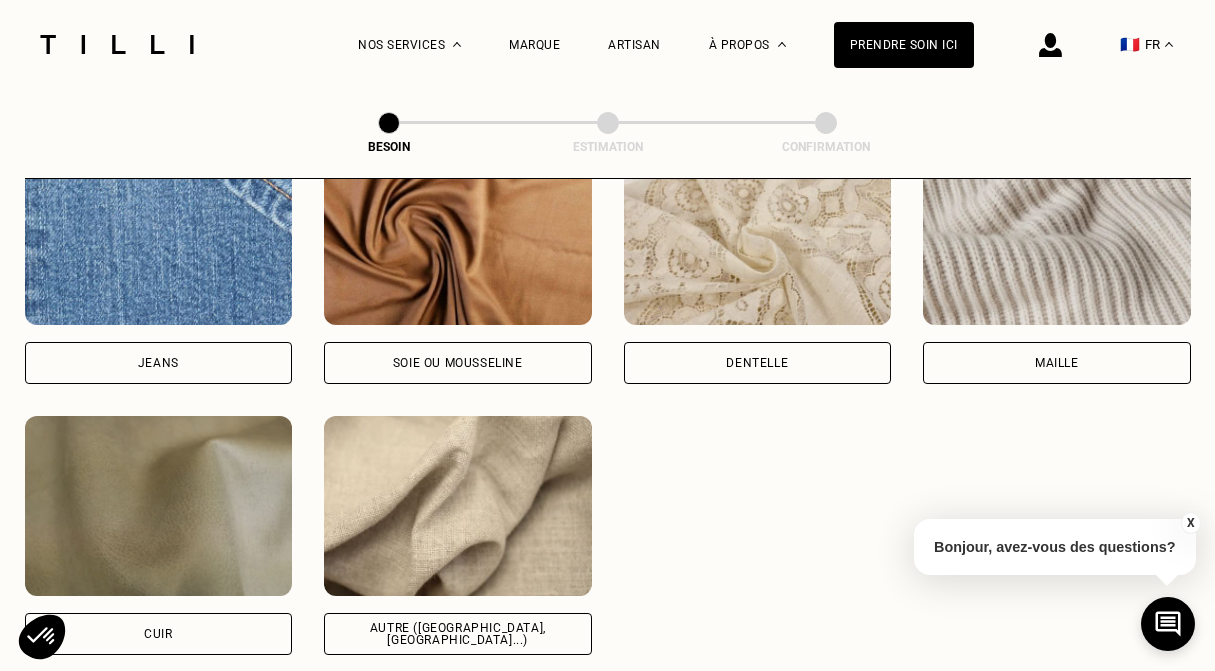 scroll, scrollTop: 2214, scrollLeft: 0, axis: vertical 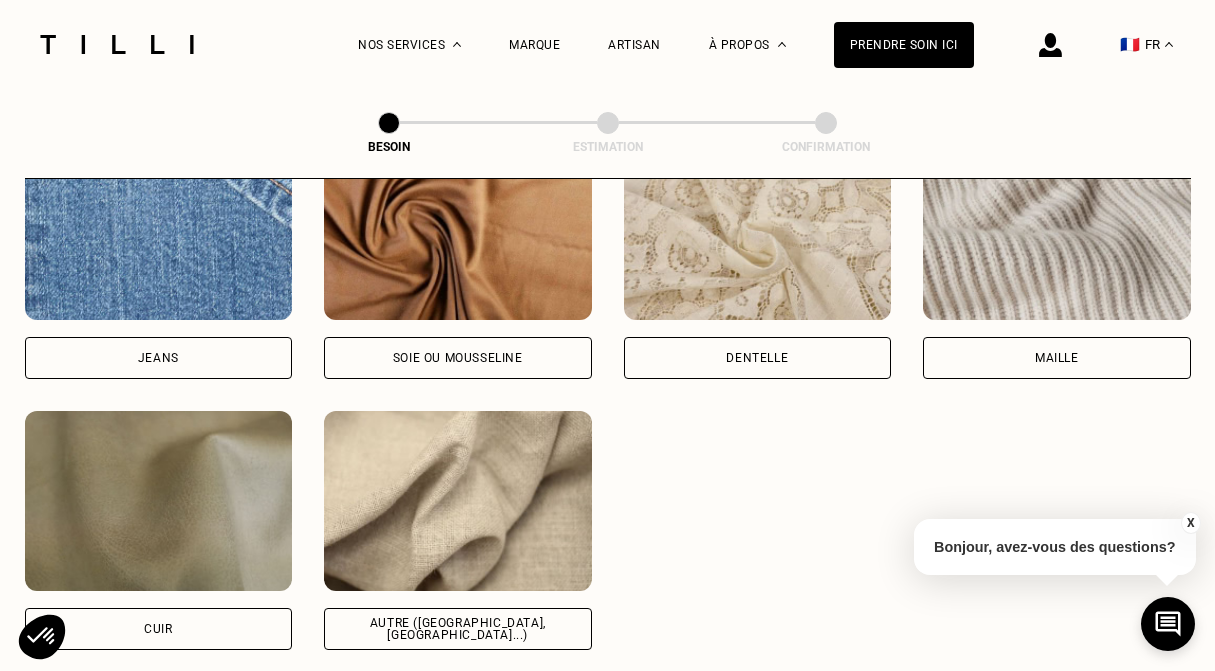 click on "Autre ([GEOGRAPHIC_DATA], [GEOGRAPHIC_DATA]...)" at bounding box center [458, 530] 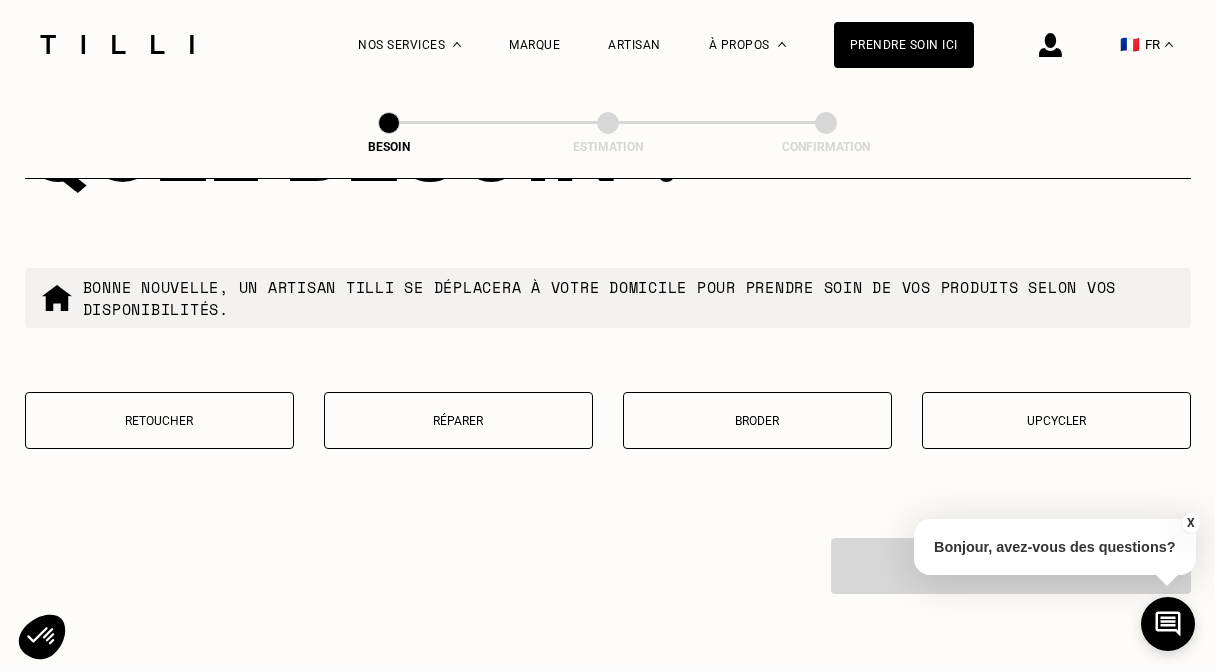 scroll, scrollTop: 3405, scrollLeft: 0, axis: vertical 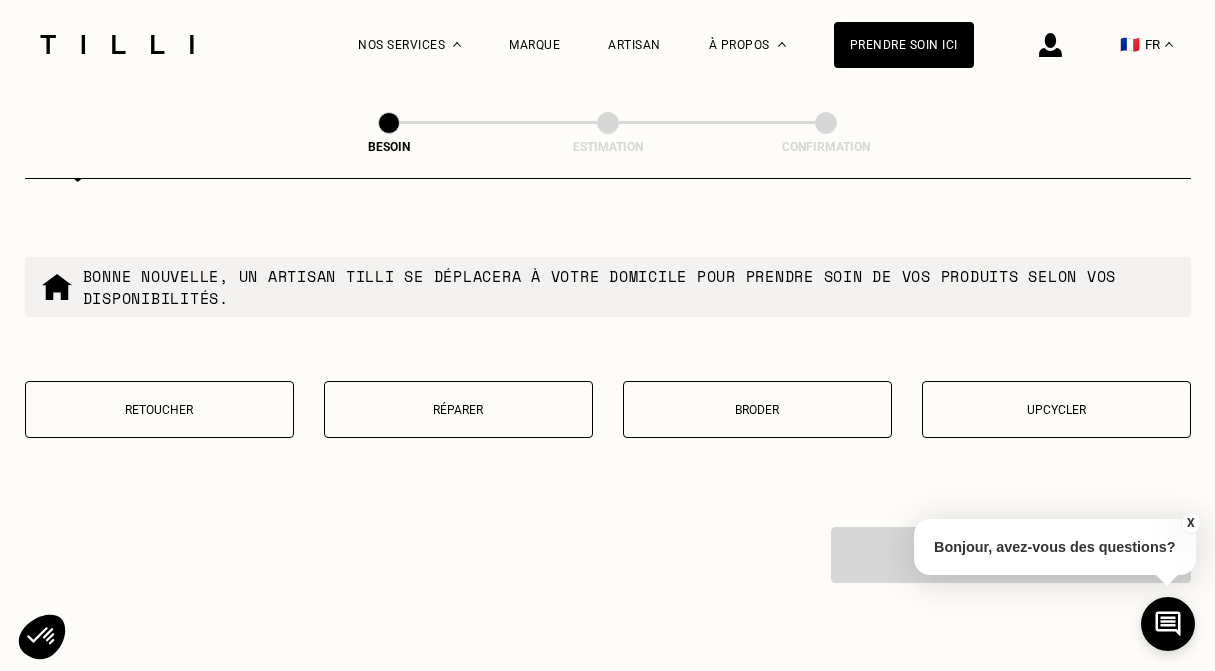 click on "Retoucher" at bounding box center (159, 410) 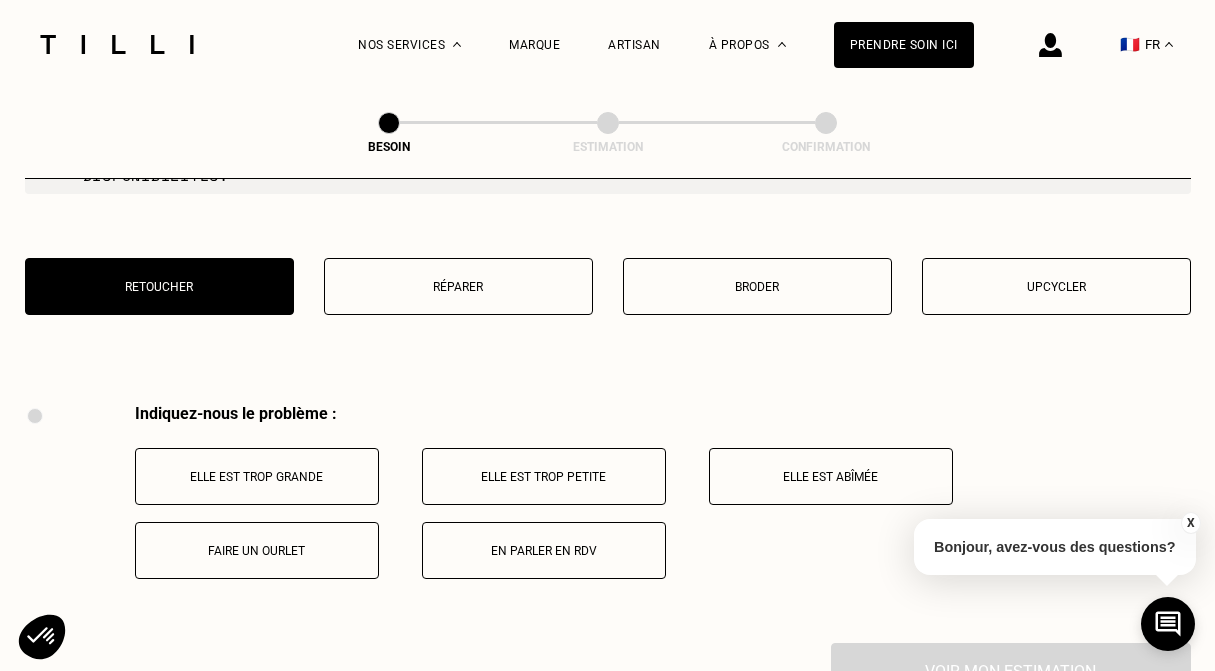 scroll, scrollTop: 3688, scrollLeft: 0, axis: vertical 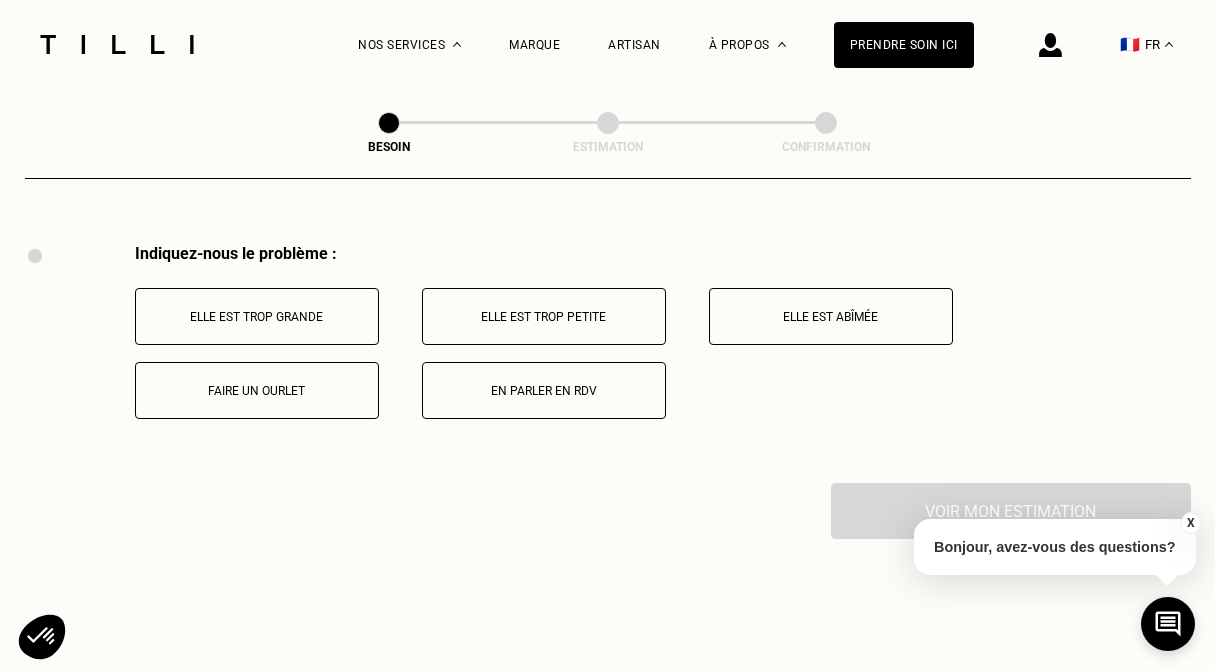 click on "Faire un ourlet" at bounding box center (257, 391) 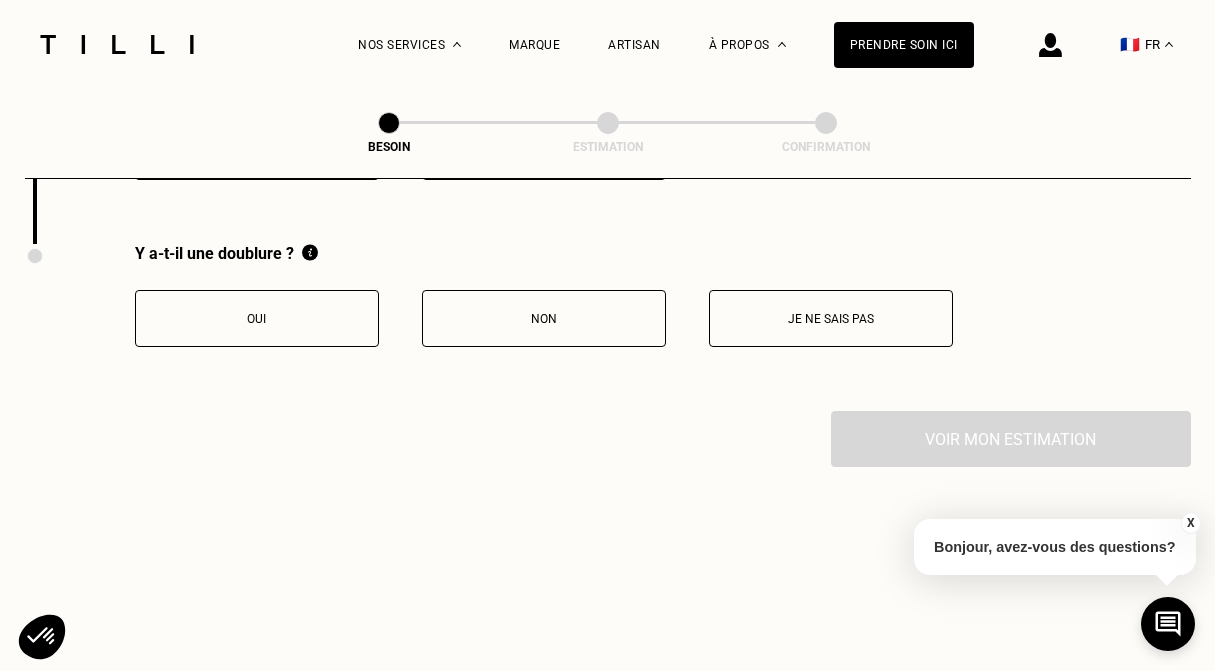 scroll, scrollTop: 3935, scrollLeft: 0, axis: vertical 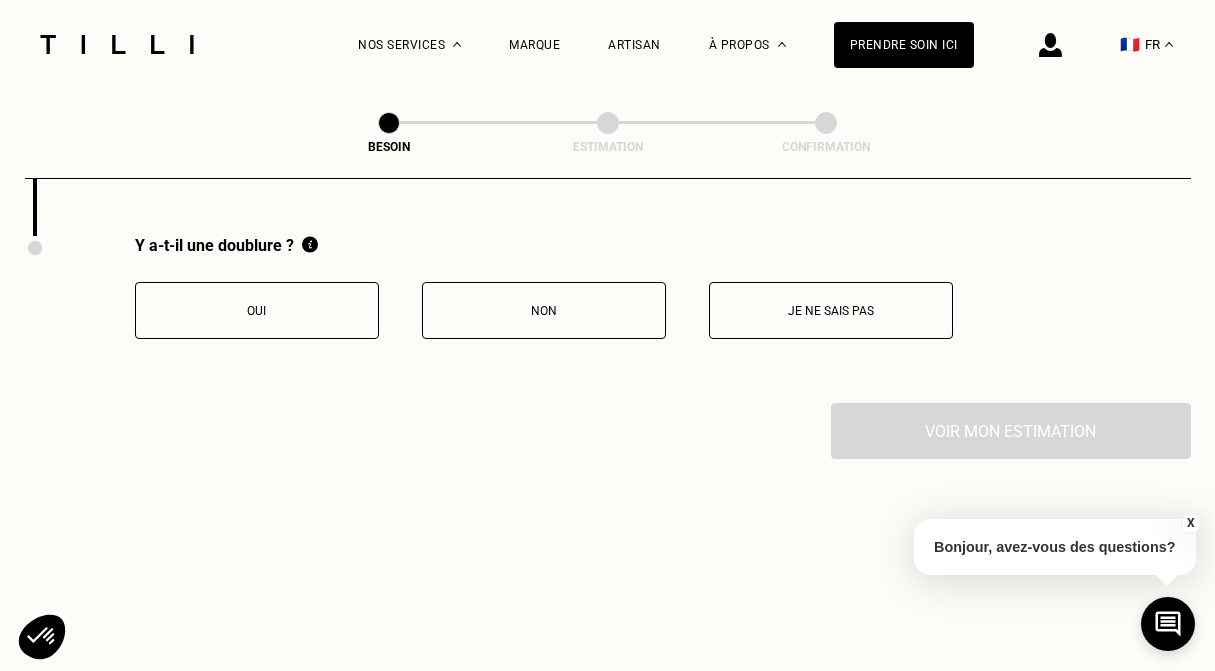 click on "Non" at bounding box center [544, 310] 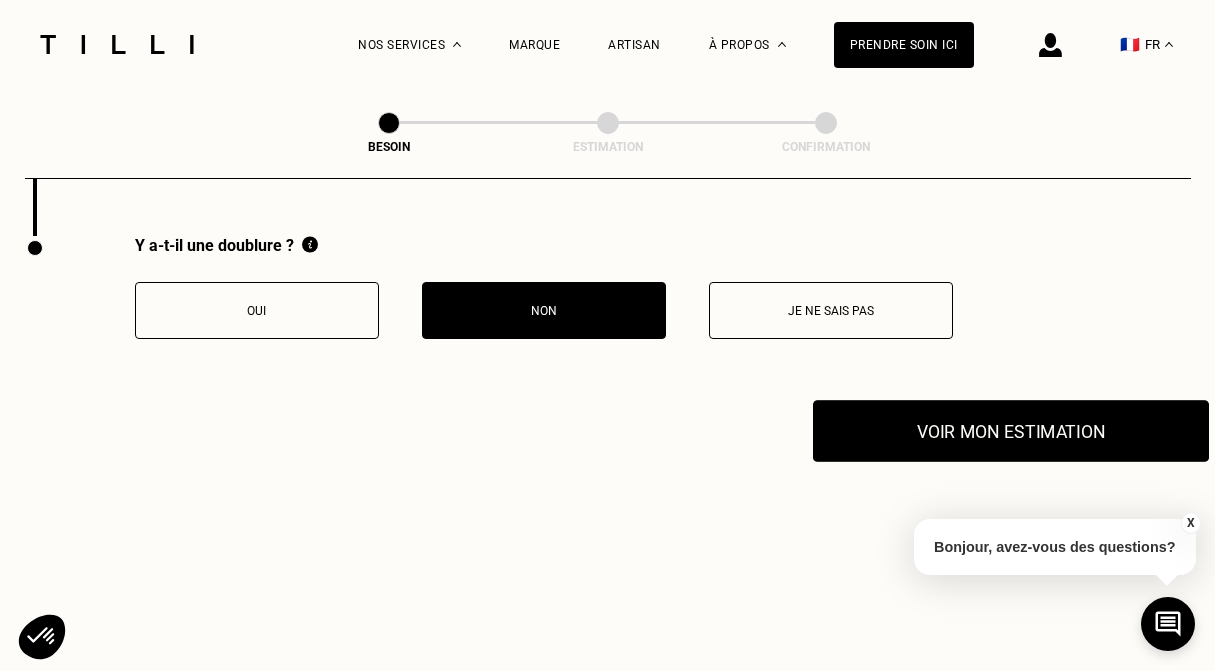 click on "Voir mon estimation" at bounding box center [1011, 431] 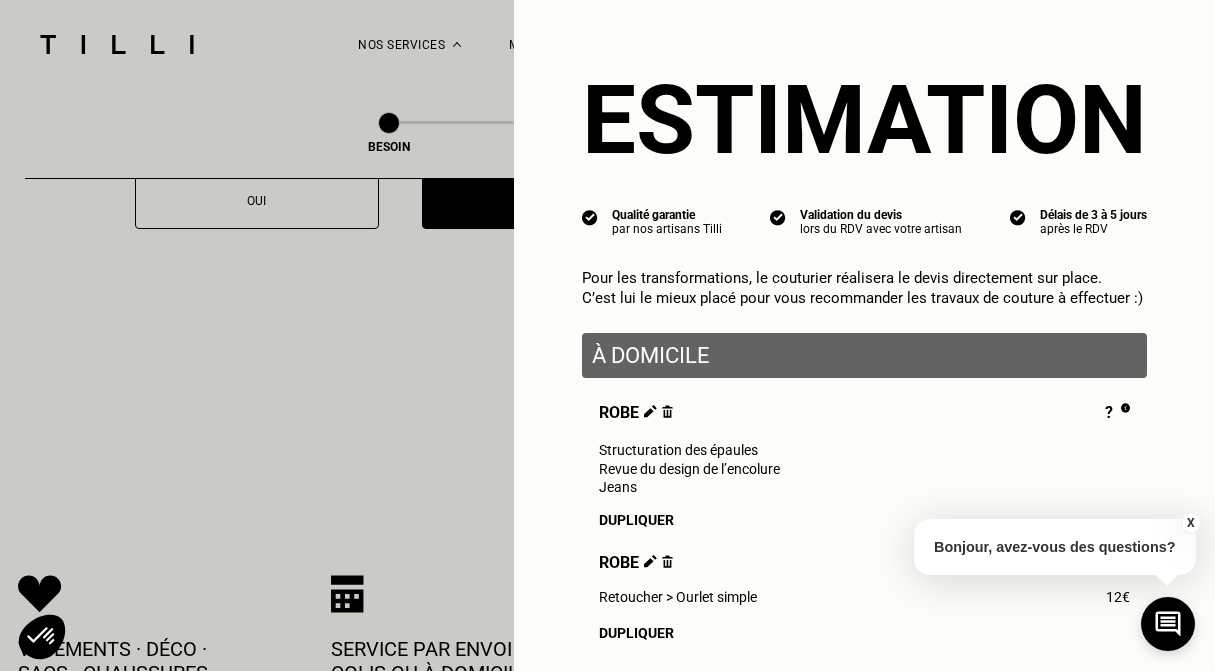 scroll, scrollTop: 4084, scrollLeft: 0, axis: vertical 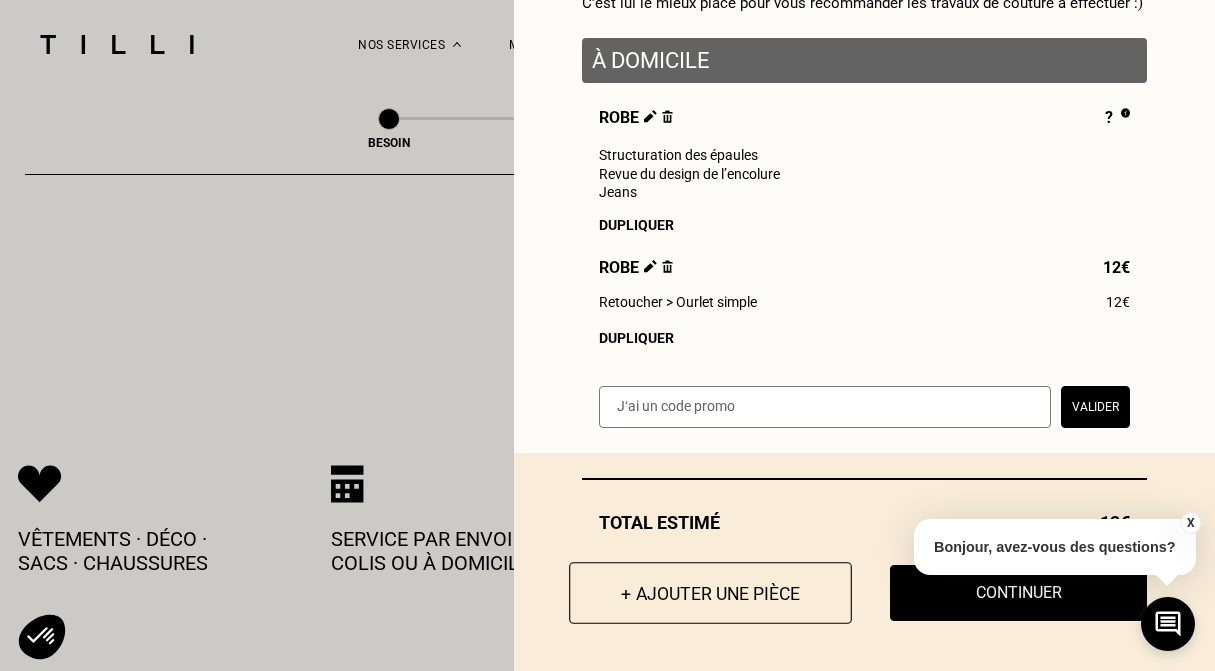 click on "+ Ajouter une pièce" at bounding box center (710, 593) 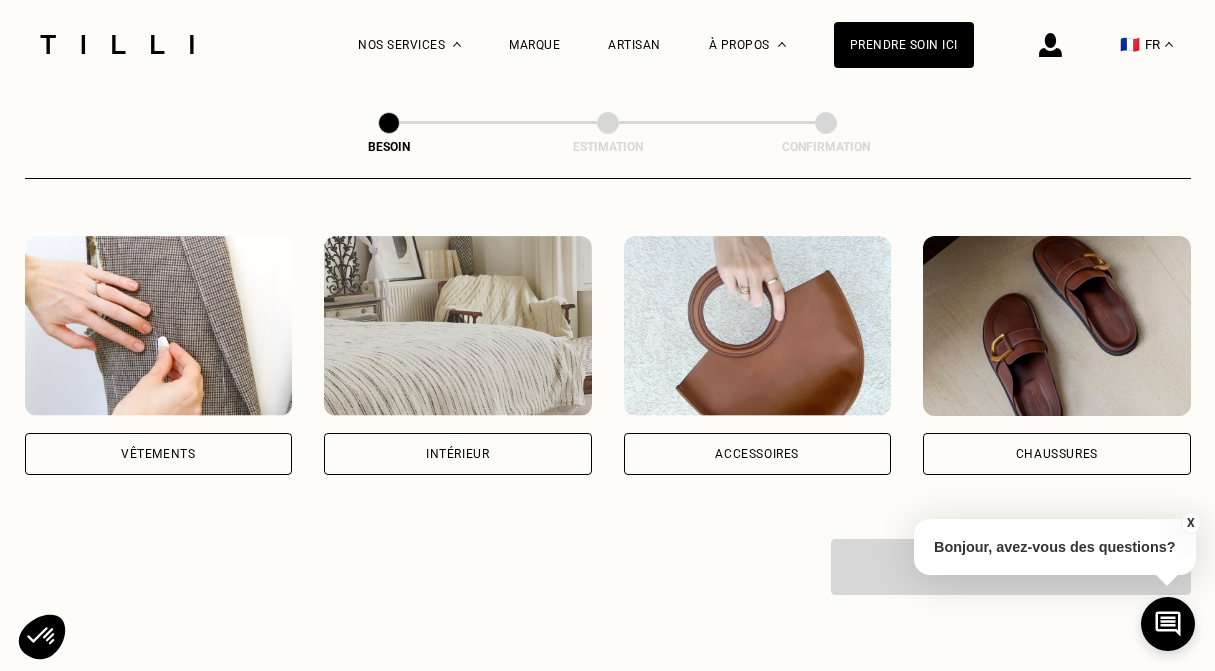scroll, scrollTop: 365, scrollLeft: 0, axis: vertical 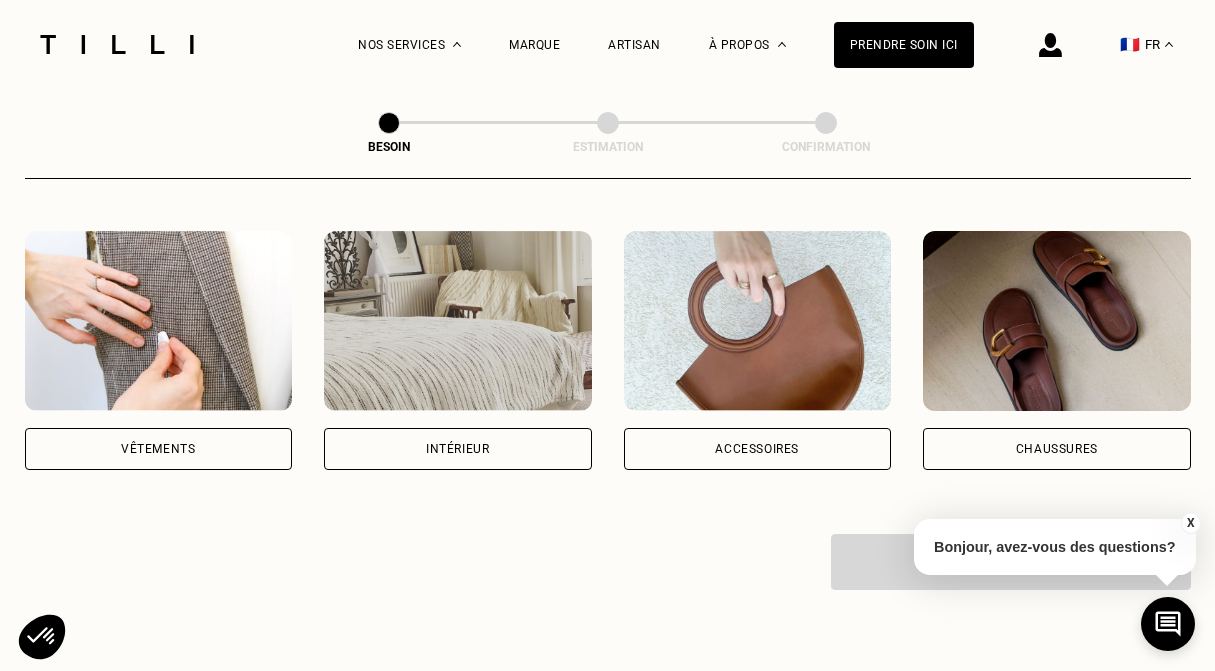 click on "Vêtements" at bounding box center [159, 449] 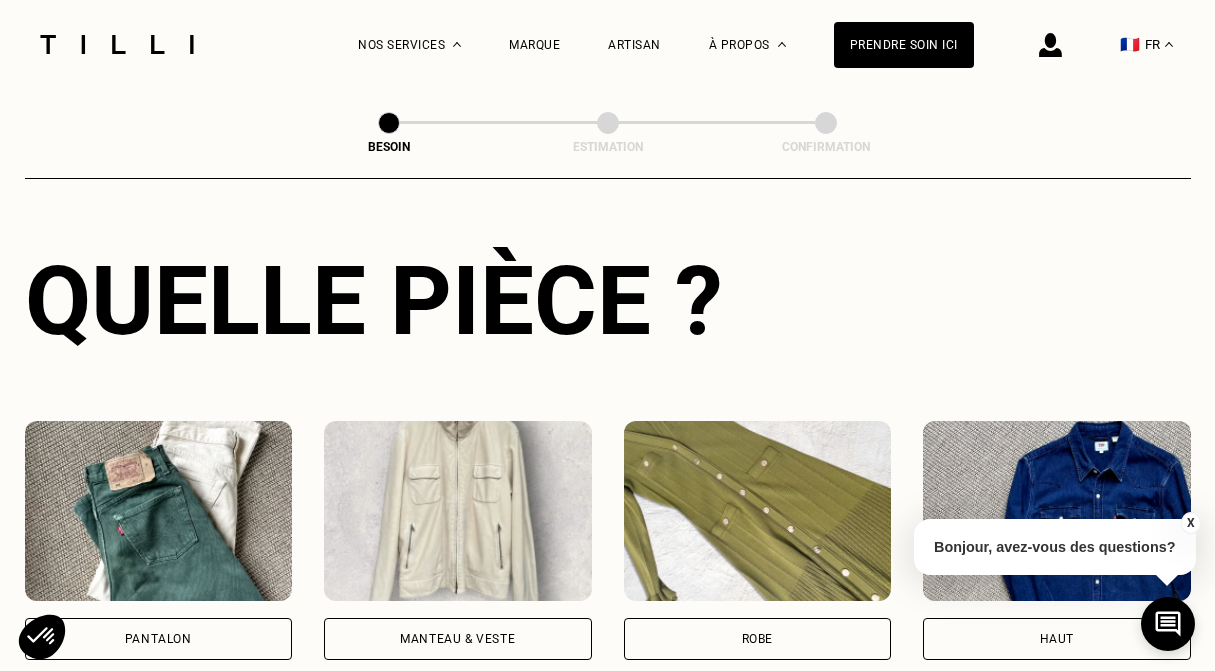 scroll, scrollTop: 739, scrollLeft: 0, axis: vertical 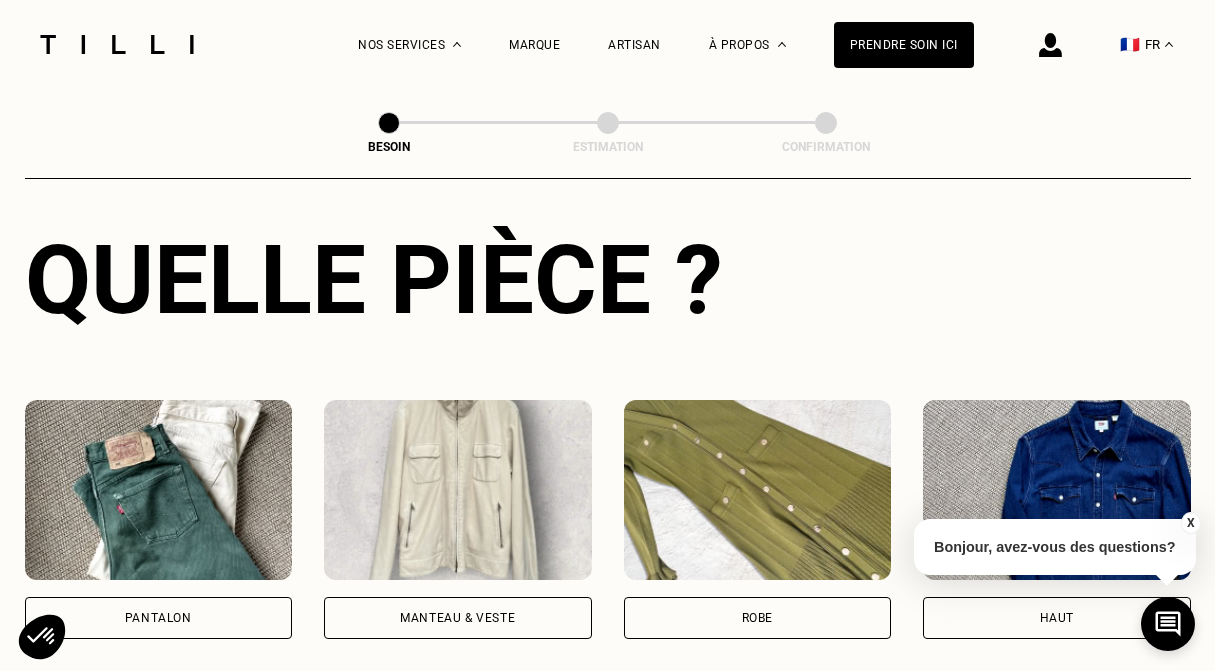click on "Robe" at bounding box center [758, 618] 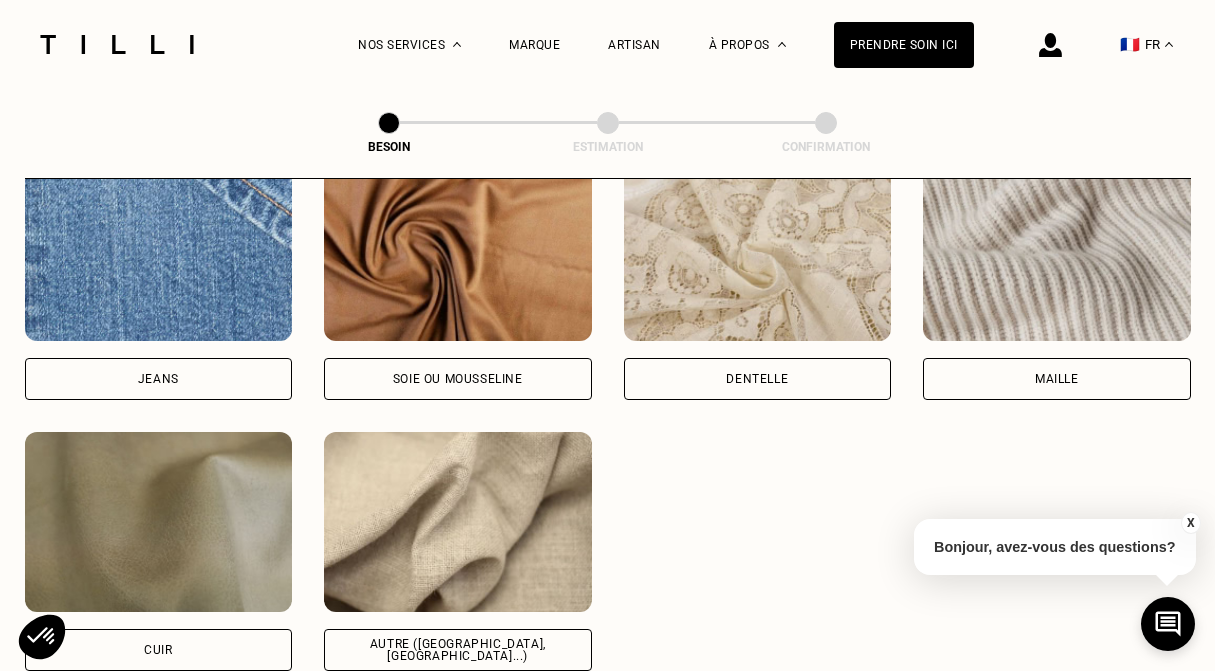 scroll, scrollTop: 2201, scrollLeft: 0, axis: vertical 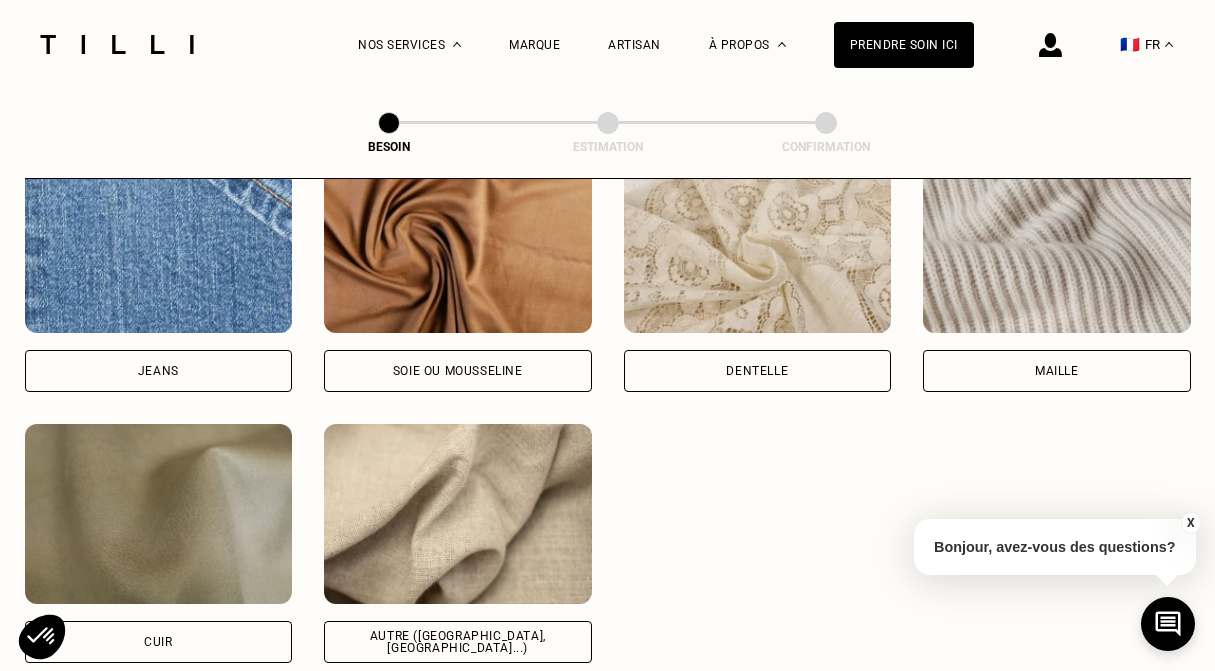 click on "Autre ([GEOGRAPHIC_DATA], [GEOGRAPHIC_DATA]...)" at bounding box center [458, 642] 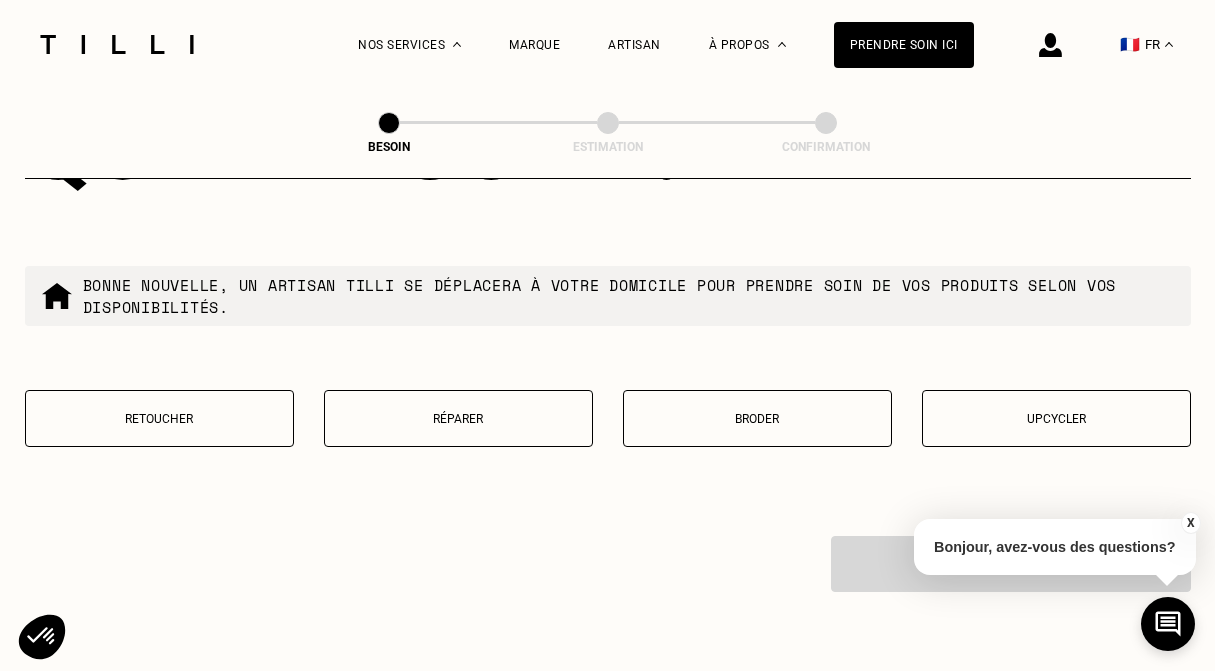 scroll, scrollTop: 3430, scrollLeft: 0, axis: vertical 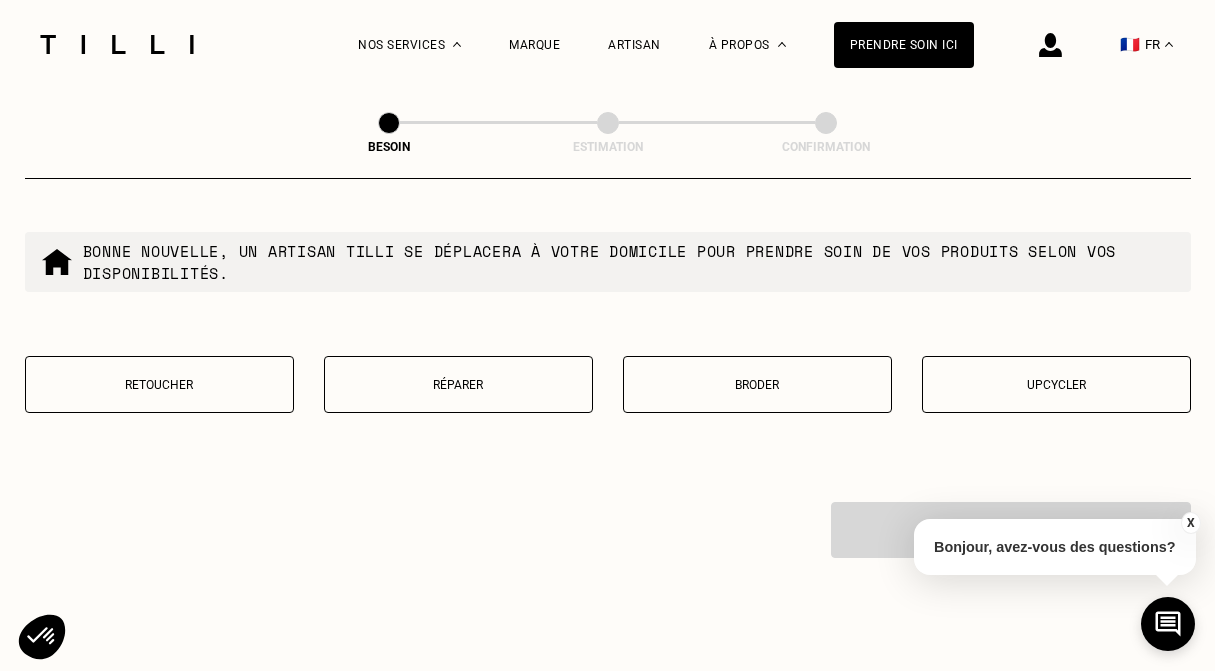 click on "Retoucher" at bounding box center (159, 385) 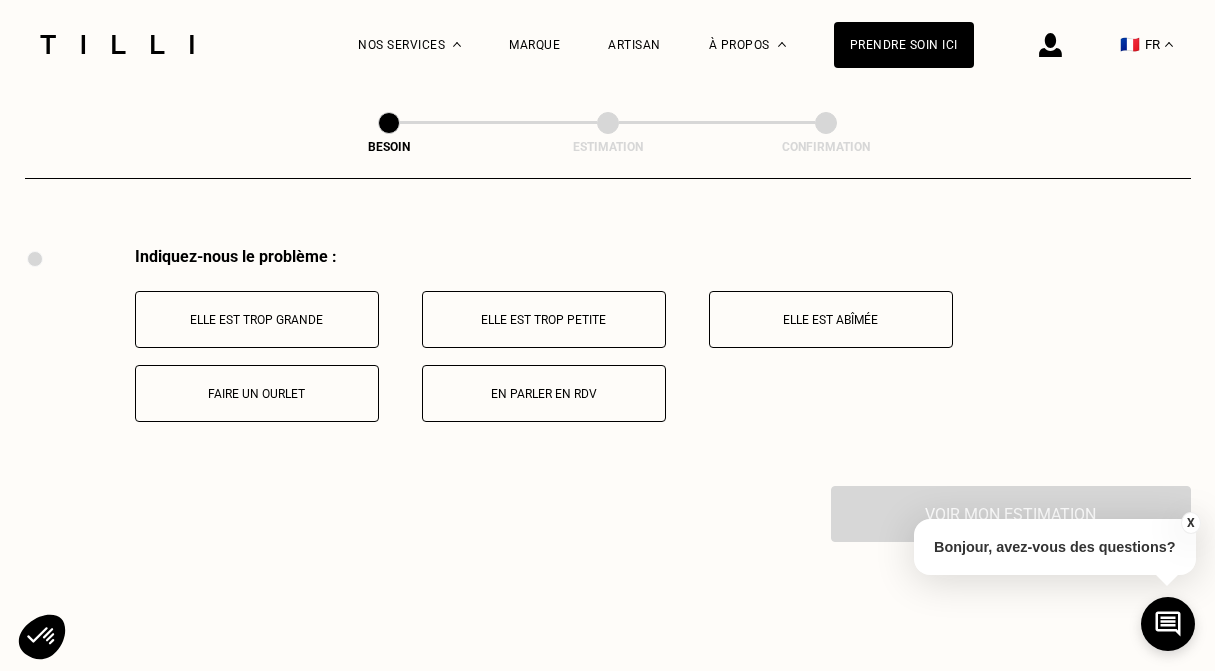 scroll, scrollTop: 3688, scrollLeft: 0, axis: vertical 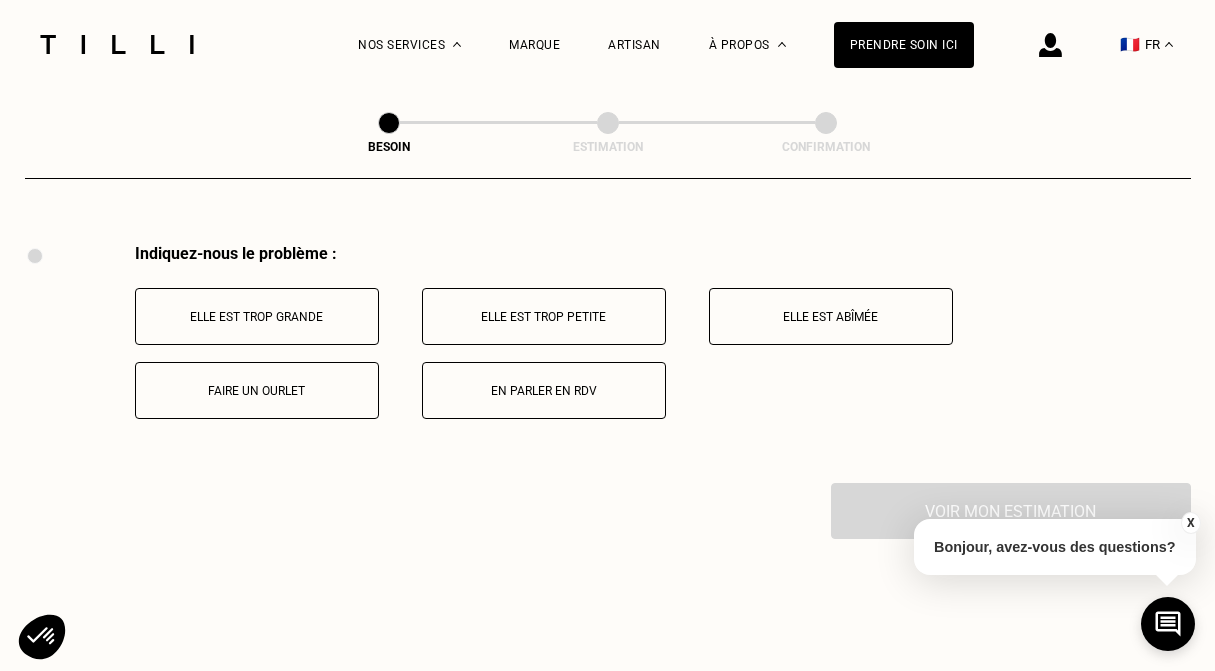 click on "Faire un ourlet" at bounding box center (257, 391) 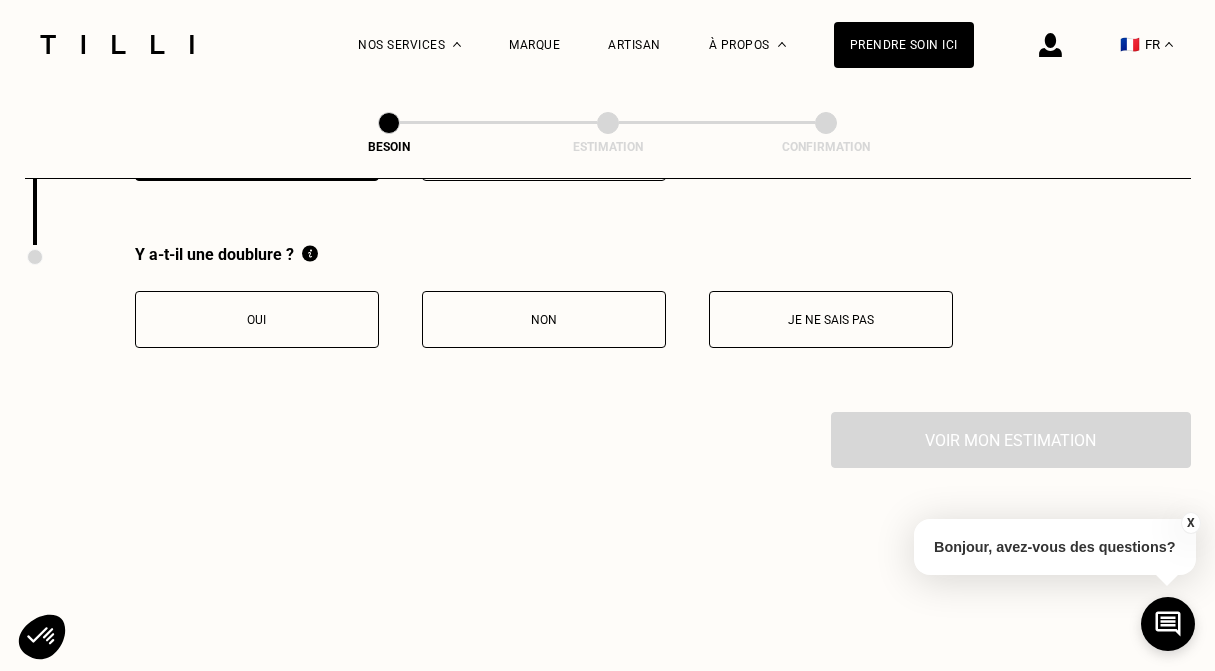 scroll, scrollTop: 3927, scrollLeft: 0, axis: vertical 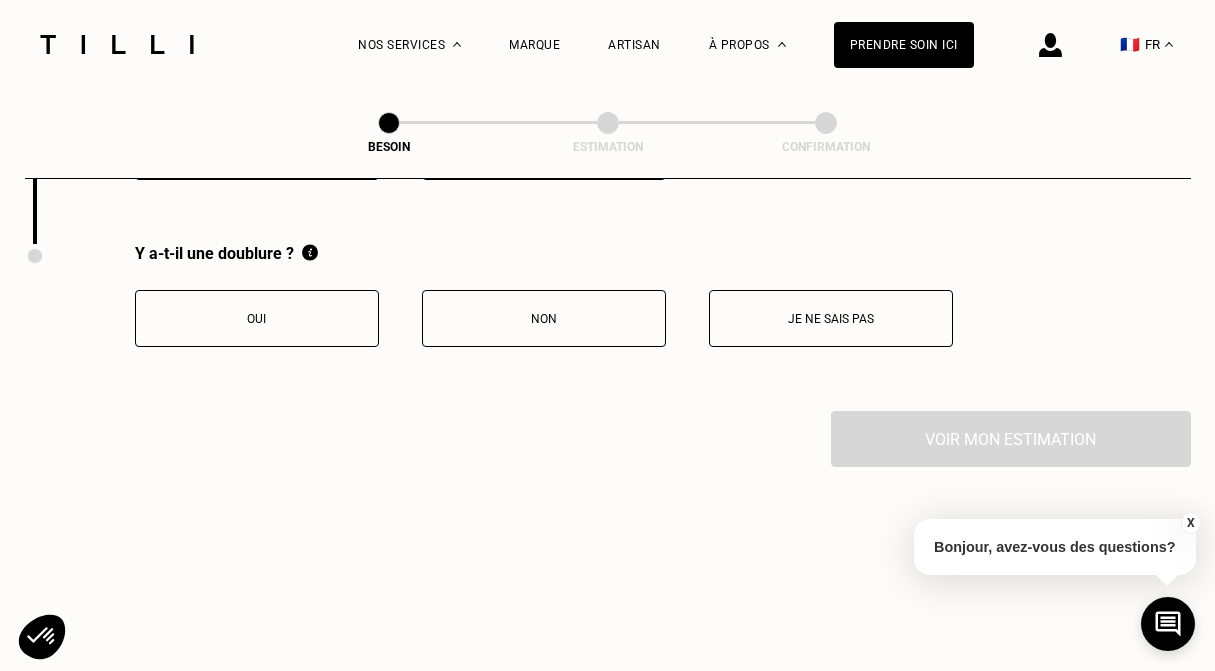 click on "Oui" at bounding box center (257, 319) 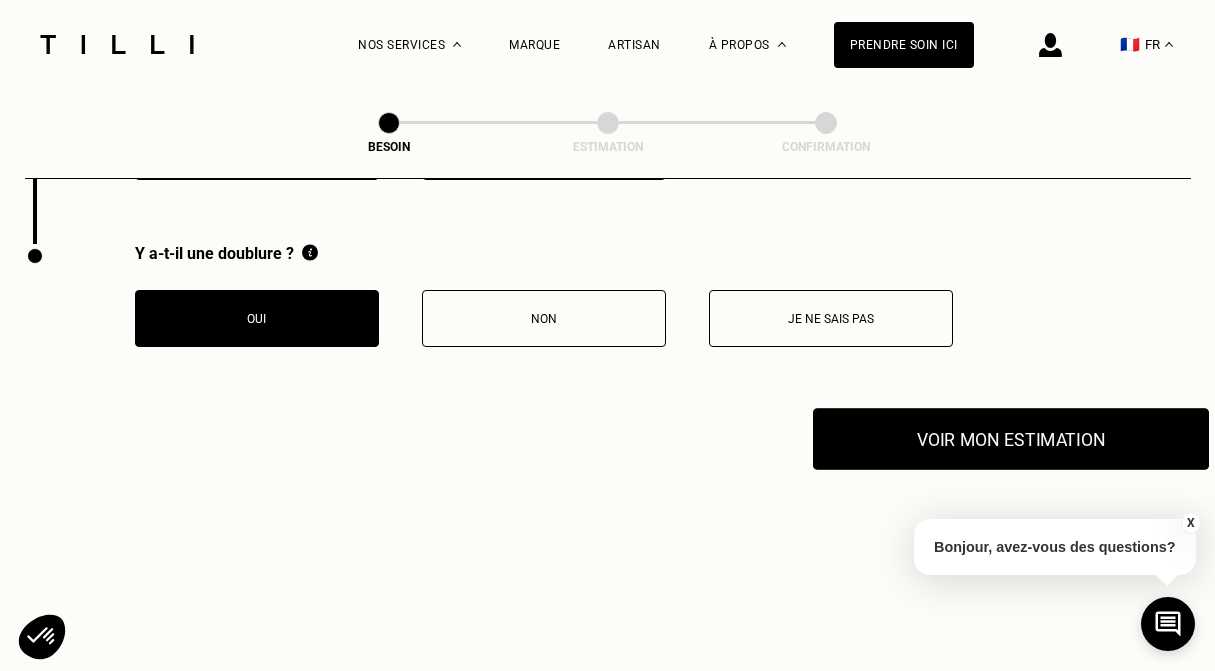 click on "Voir mon estimation" at bounding box center [1011, 439] 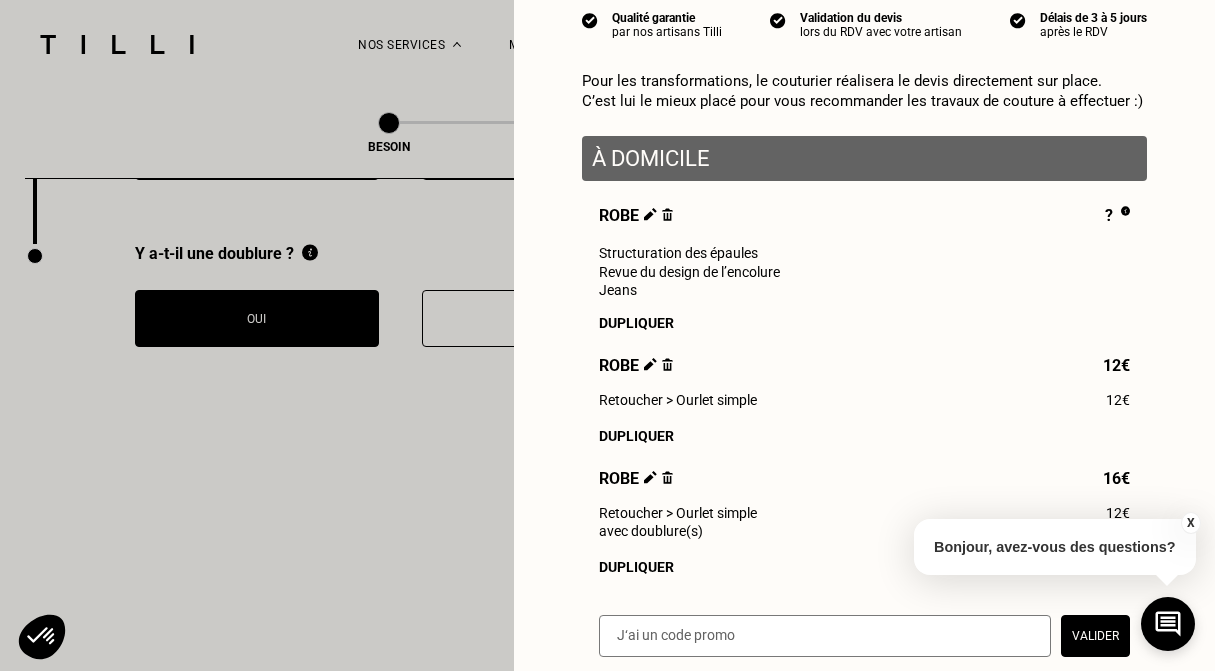 scroll, scrollTop: 430, scrollLeft: 0, axis: vertical 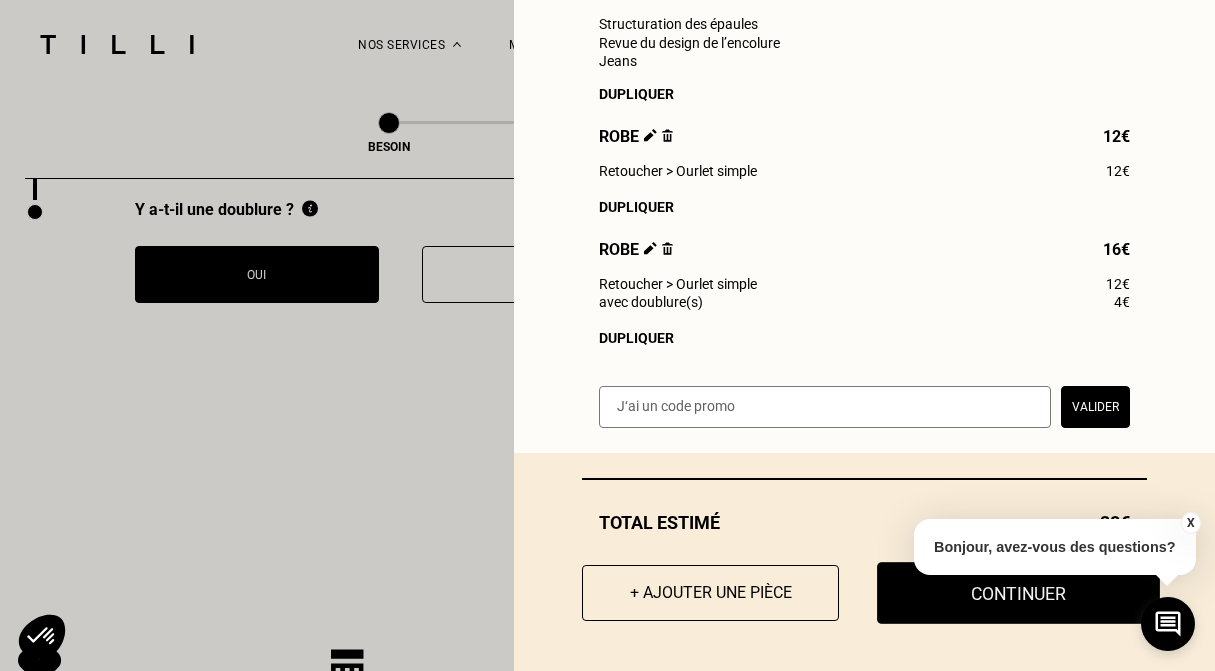 click on "Continuer" at bounding box center [1018, 593] 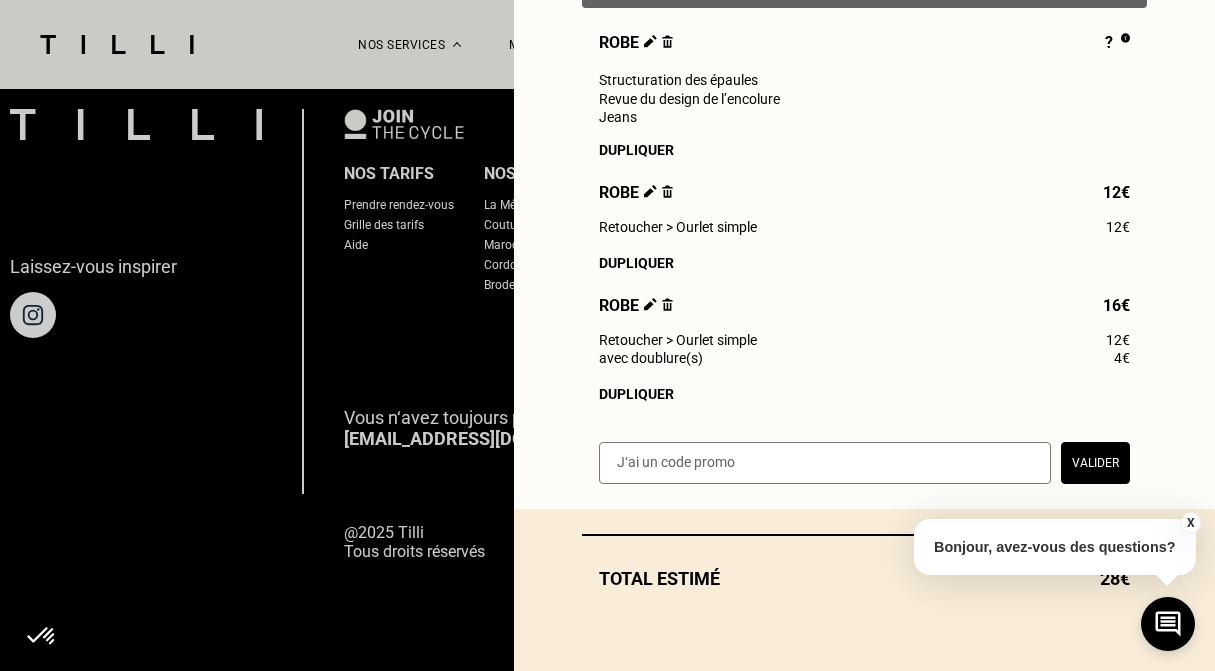 scroll, scrollTop: 1350, scrollLeft: 0, axis: vertical 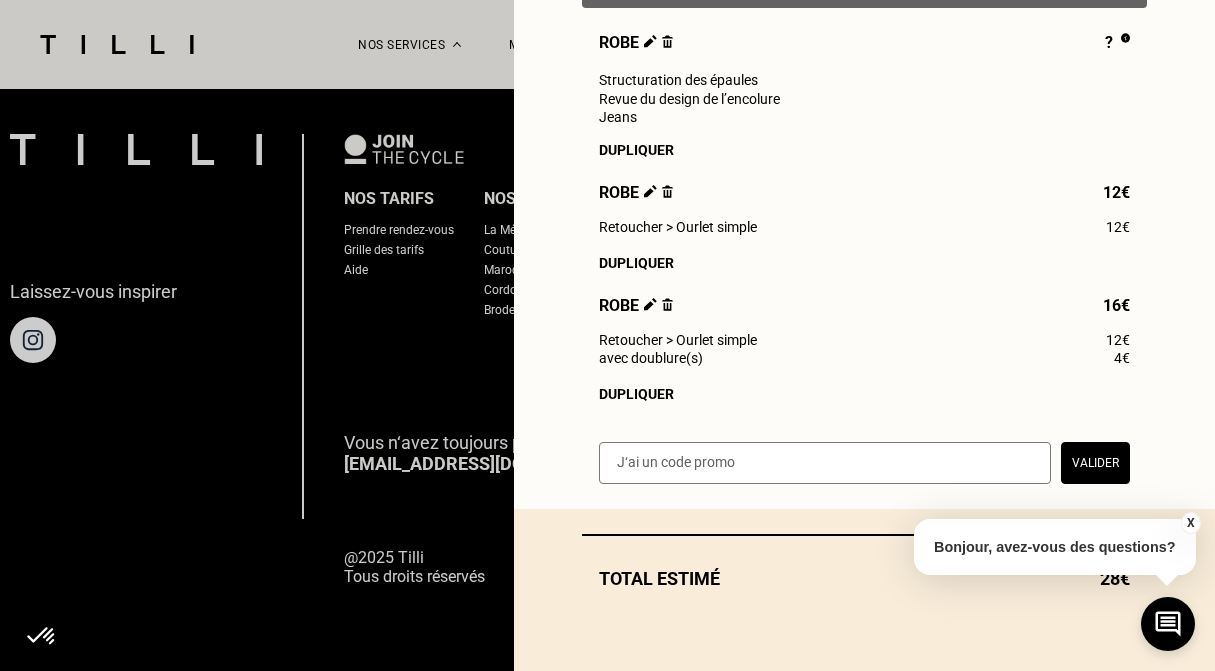 select on "FR" 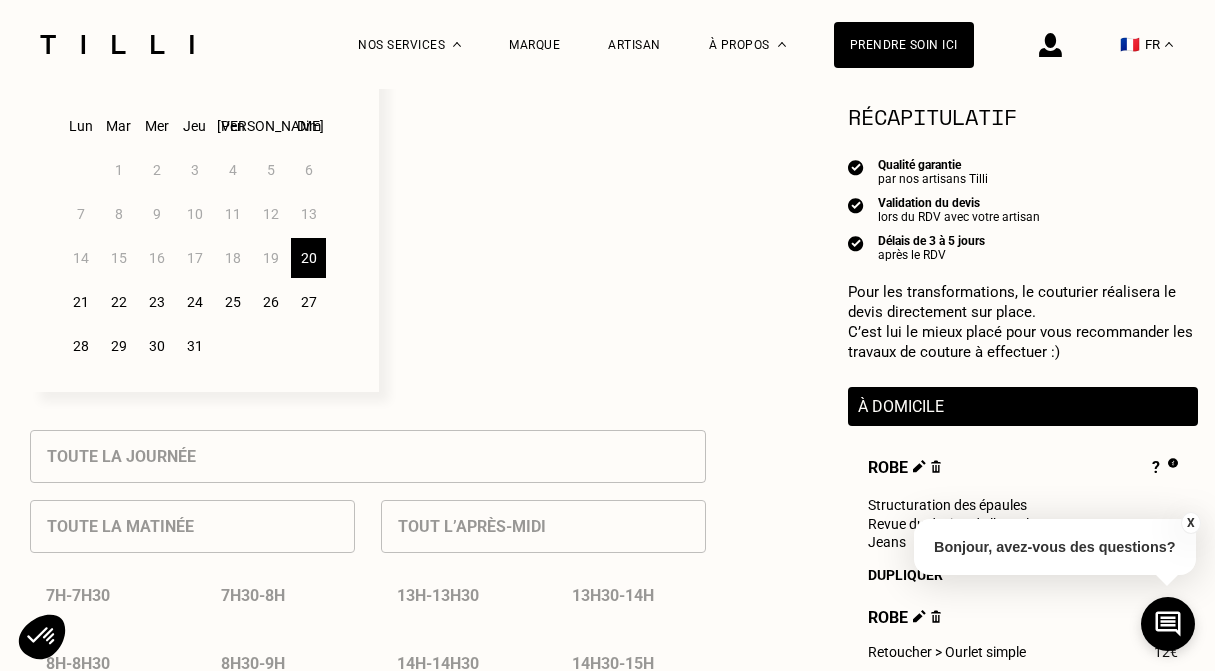 scroll, scrollTop: 616, scrollLeft: 0, axis: vertical 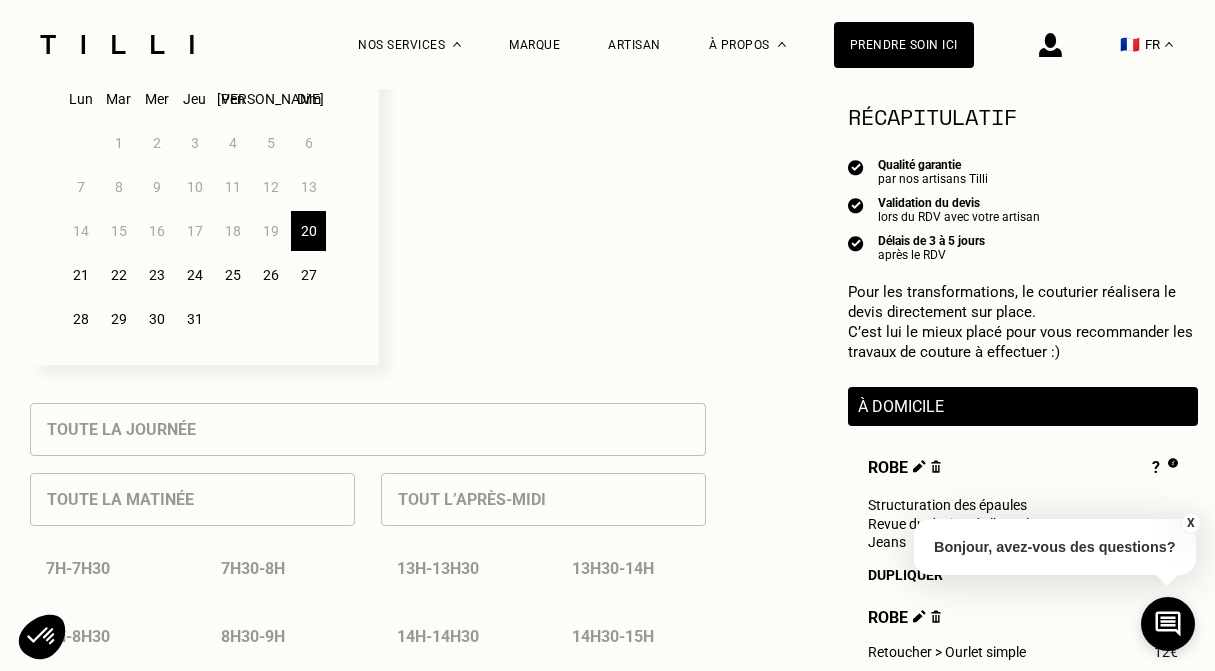 click on "Toute la journée Toute la matinée 7h  -  7h30 7h30  -  8h 8h  -  8h30 8h30  -  9h 9h  -  9h30 9h30  -  10h 10h  -  10h30 10h30  -  11h 11h  -  11h30 11h30  -  12h 12h  -  12h30 12h30  -  13h Tout l’après-midi 13h  -  13h30 13h30  -  14h 14h  -  14h30 14h30  -  15h 15h  -  15h30 15h30  -  16h 16h  -  16h30 16h30  -  17h 17h  -  17h30 17h30  -  18h Toute la soirée 18h  -  18h30 18h30  -  19h 19h  -  19h30 19h30  -  20h 20h  -  20h30 20h30  -  21h 21h  -  21h30" at bounding box center [368, 839] 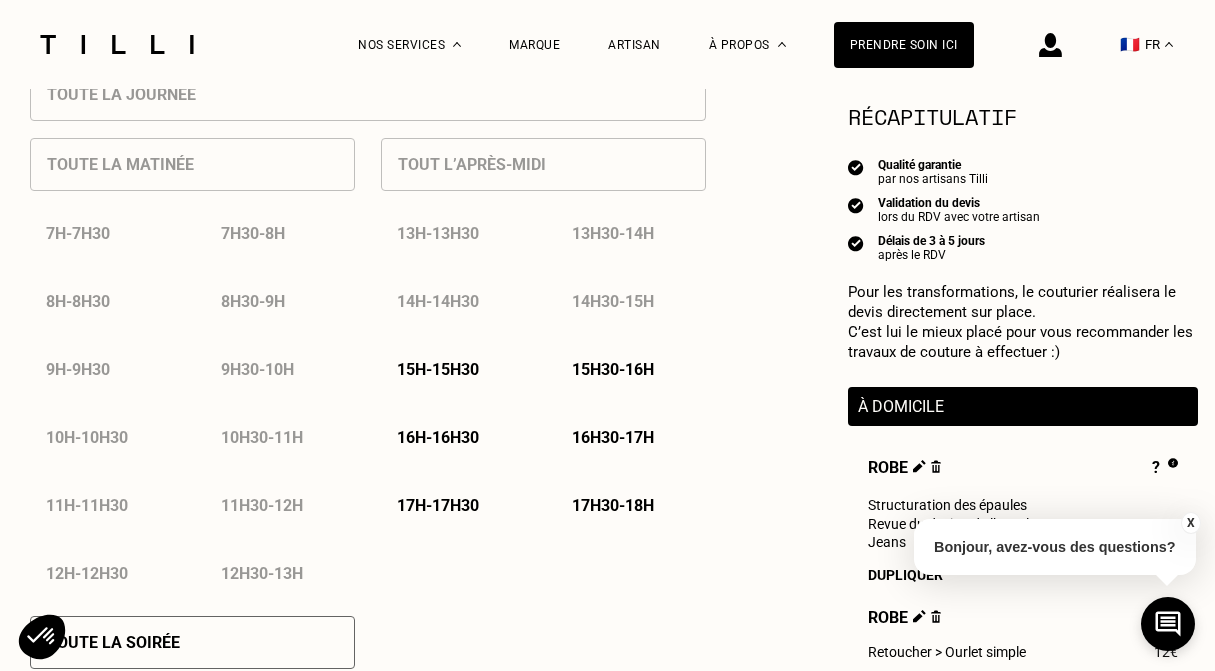scroll, scrollTop: 963, scrollLeft: 0, axis: vertical 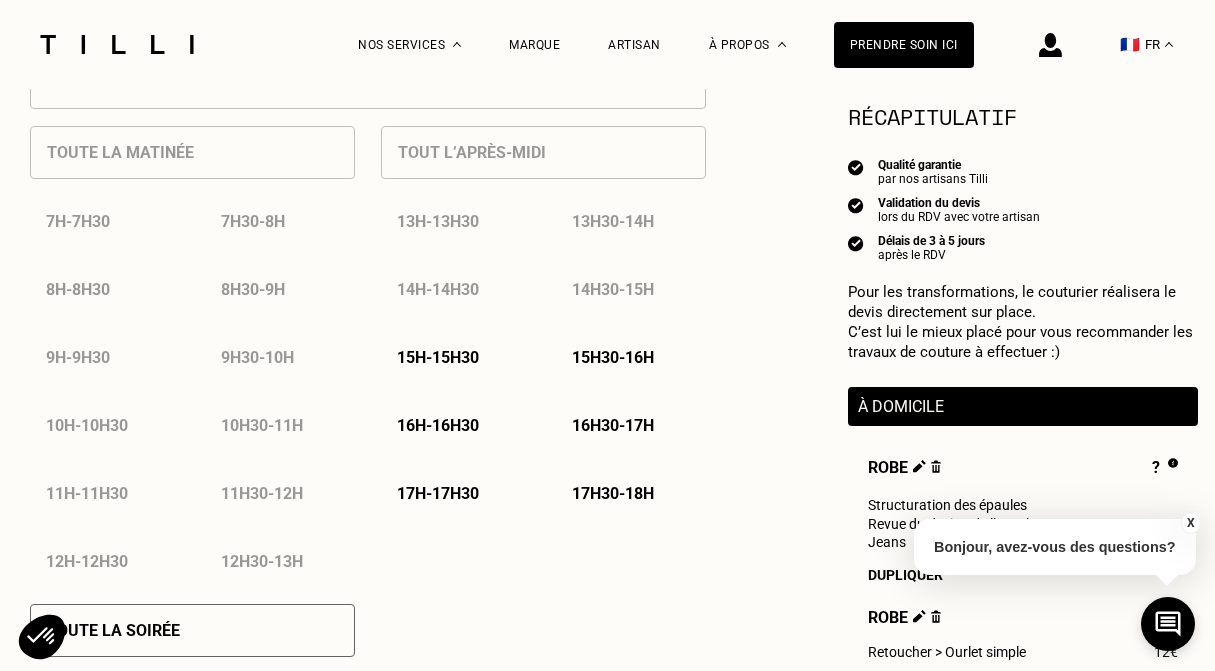 click on "15h  -  15h30" at bounding box center (438, 357) 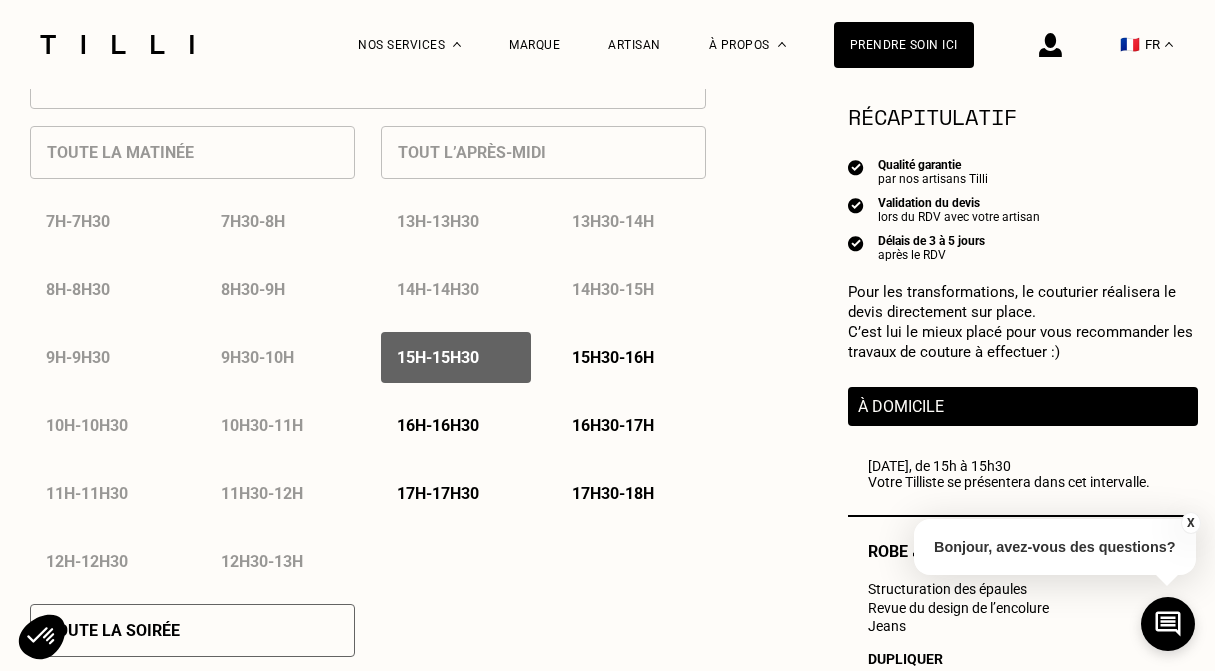 click on "15h30  -  16h" at bounding box center (631, 357) 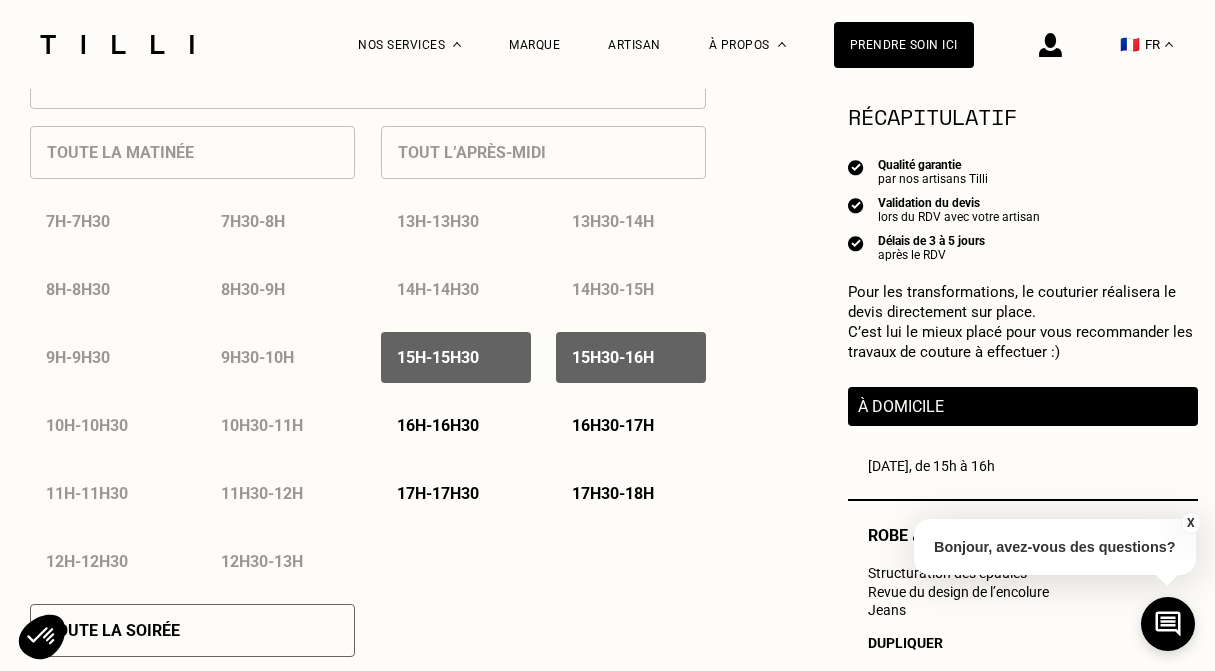 click on "16h30  -  17h" at bounding box center [631, 425] 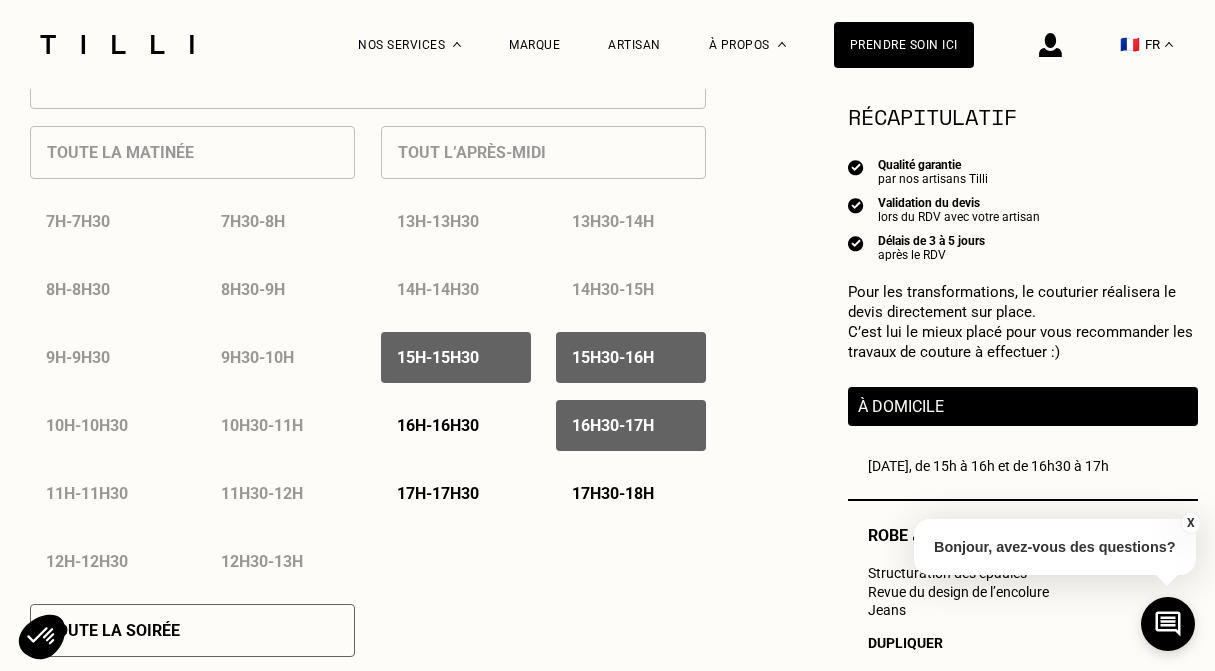 click on "16h  -  16h30" at bounding box center (456, 425) 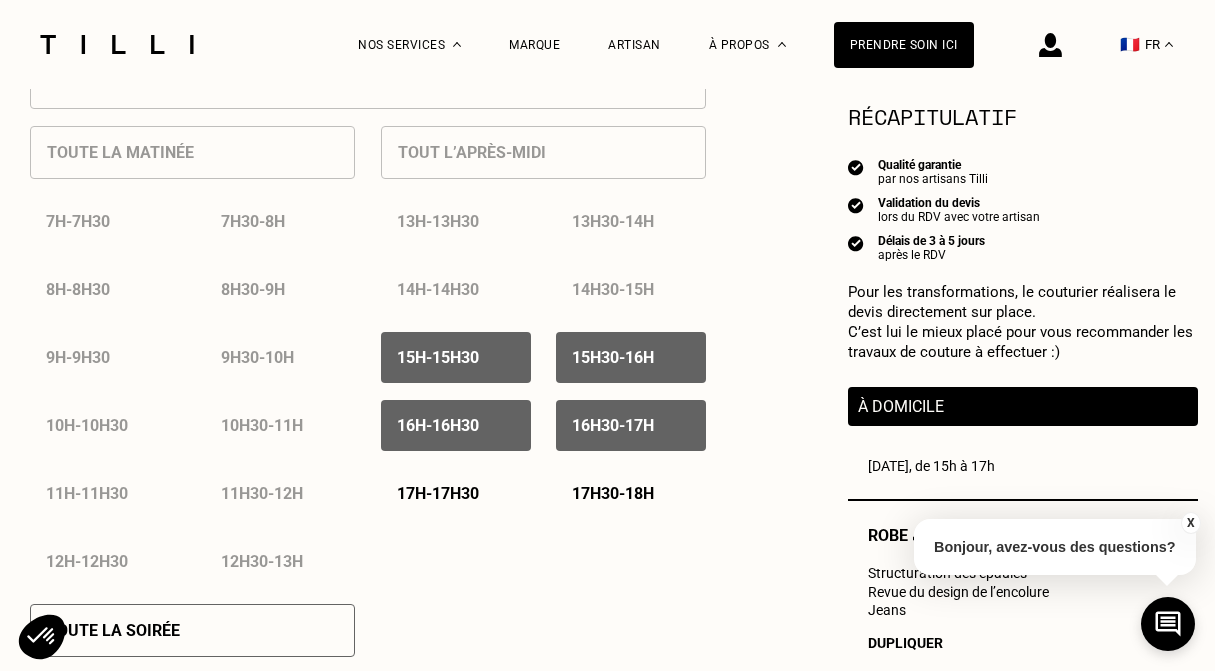 drag, startPoint x: 451, startPoint y: 476, endPoint x: 447, endPoint y: 461, distance: 15.524175 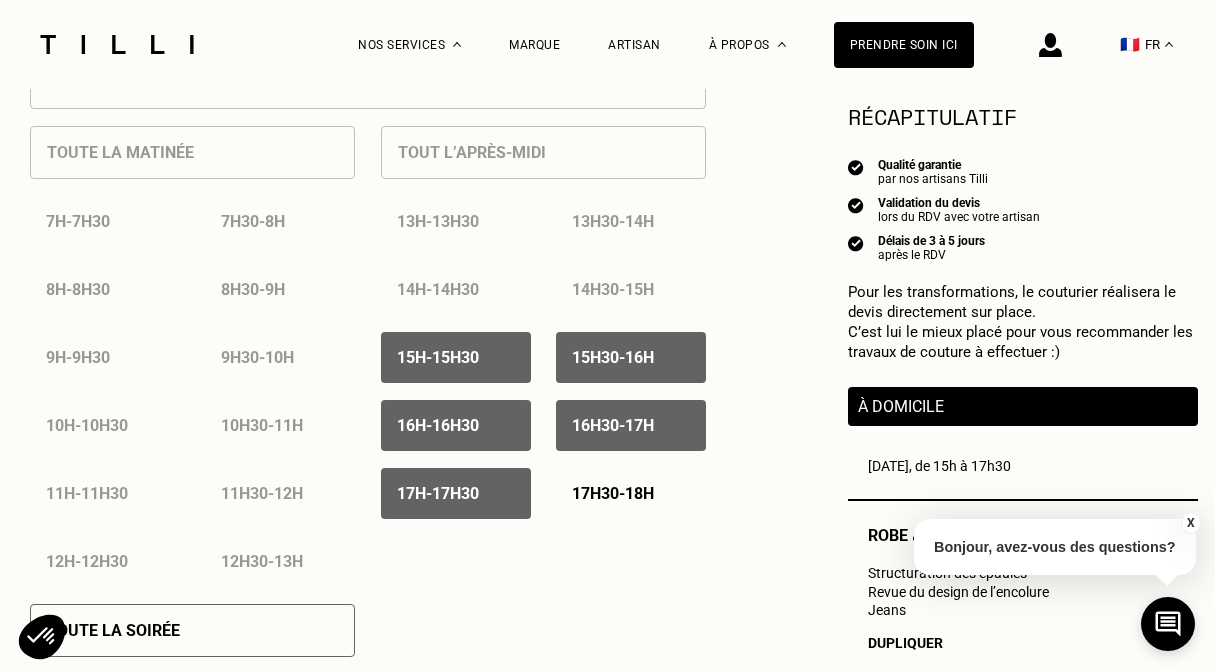 click on "17h30  -  18h" at bounding box center (613, 493) 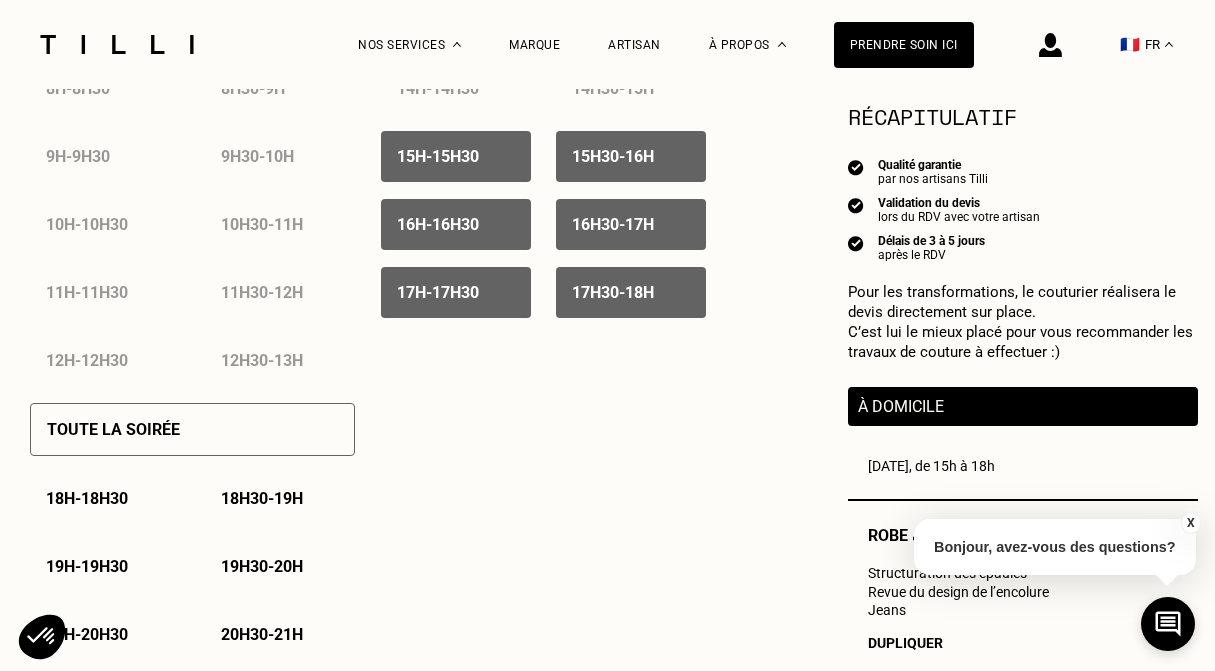 scroll, scrollTop: 1185, scrollLeft: 0, axis: vertical 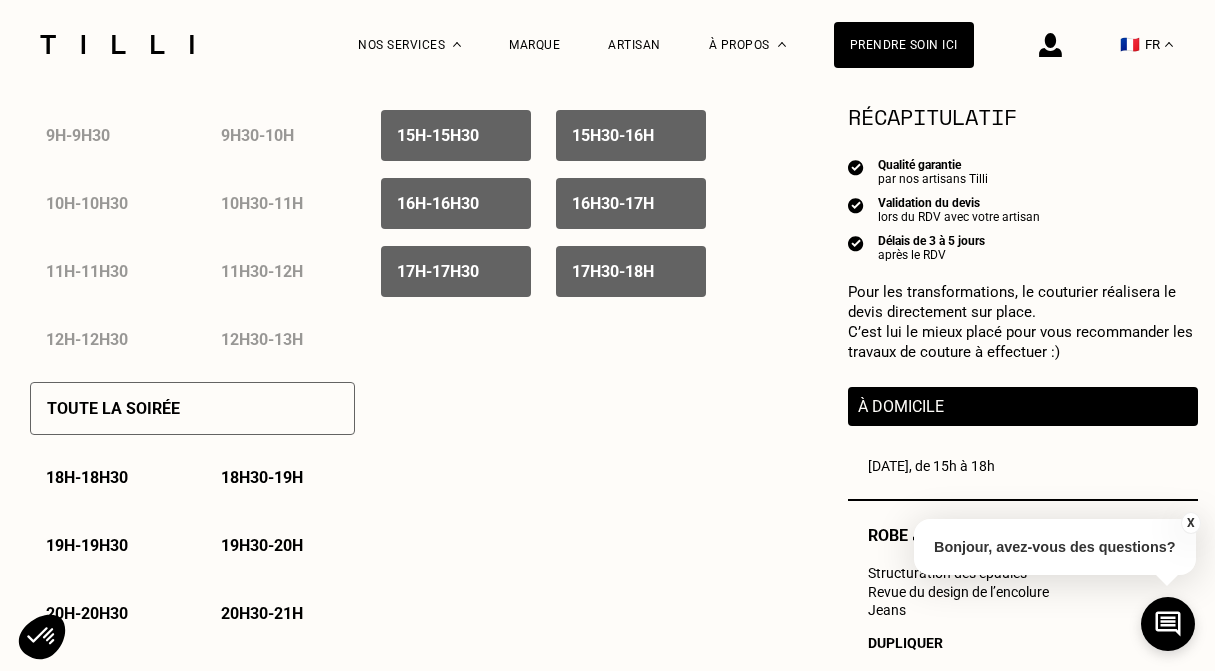 click on "Toute la soirée" at bounding box center (192, 408) 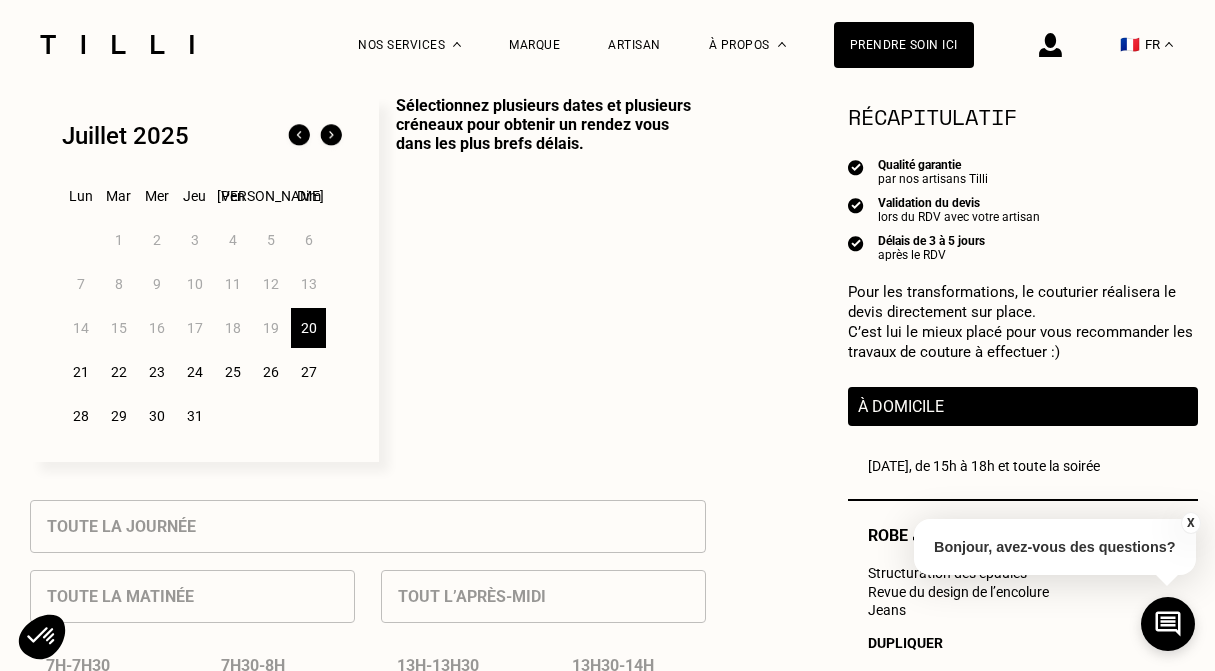 scroll, scrollTop: 515, scrollLeft: 1, axis: both 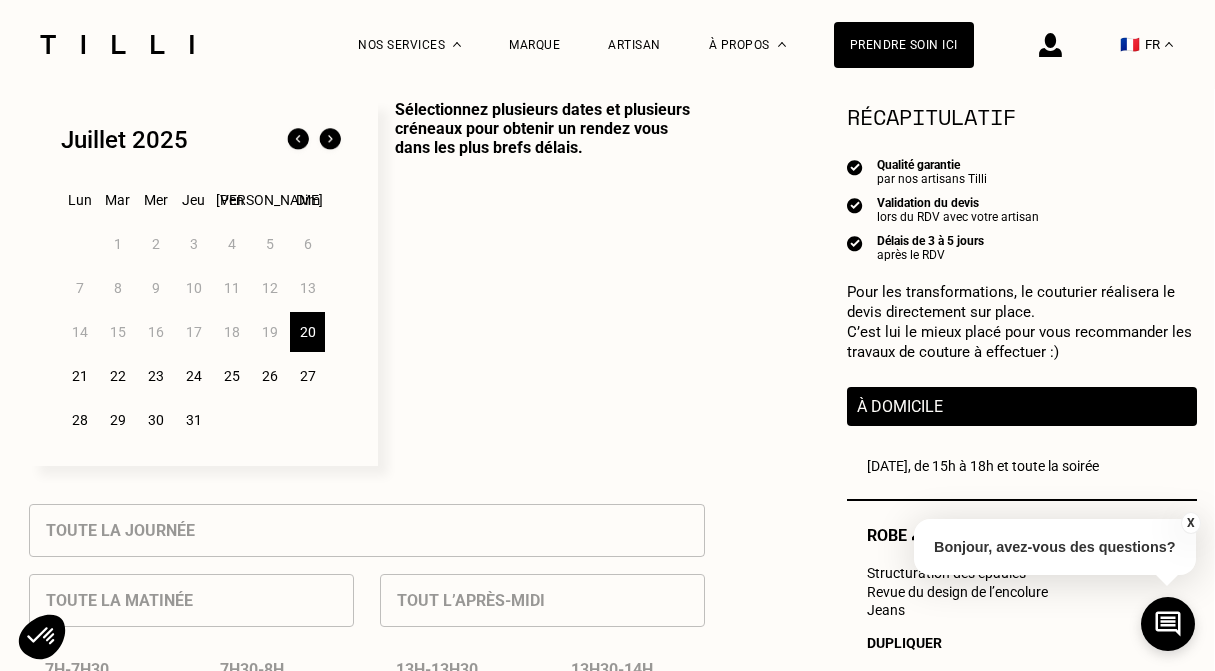 click on "21" at bounding box center (79, 376) 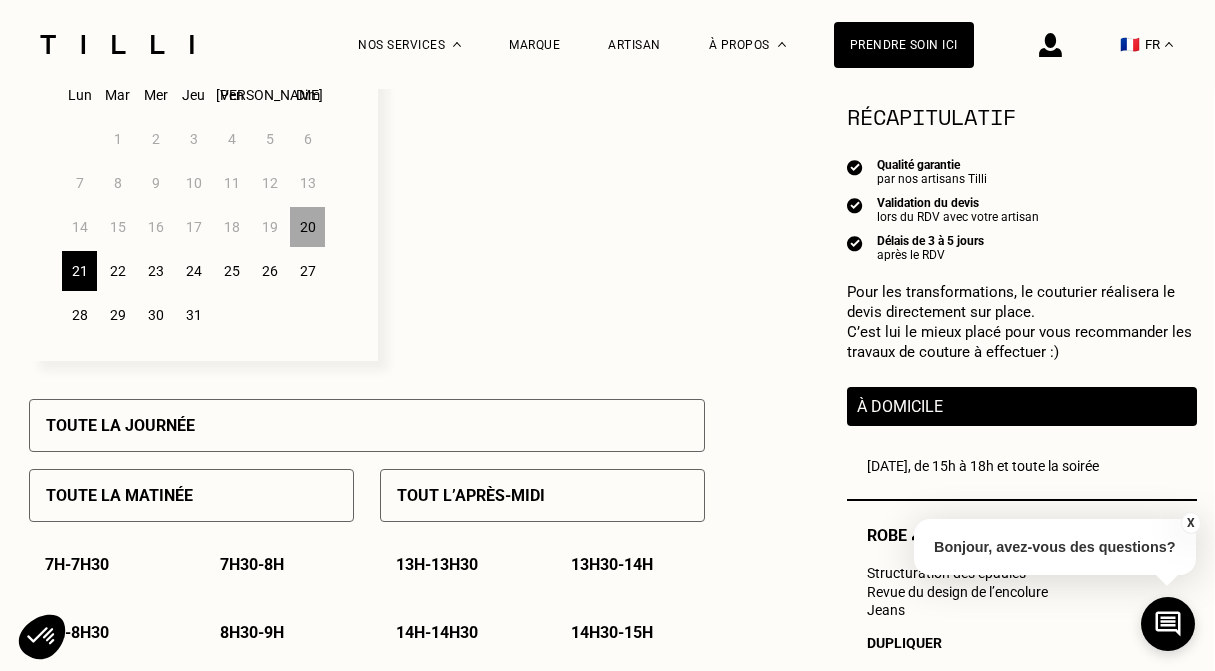 scroll, scrollTop: 634, scrollLeft: 0, axis: vertical 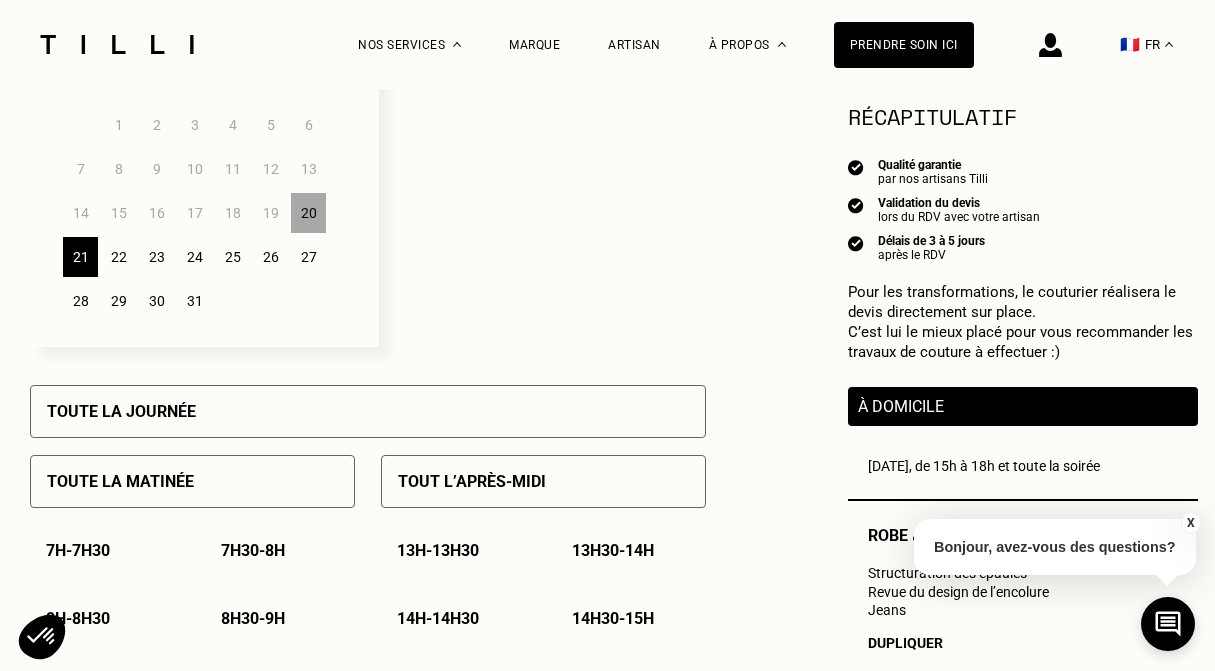 click on "Toute la journée" at bounding box center [121, 411] 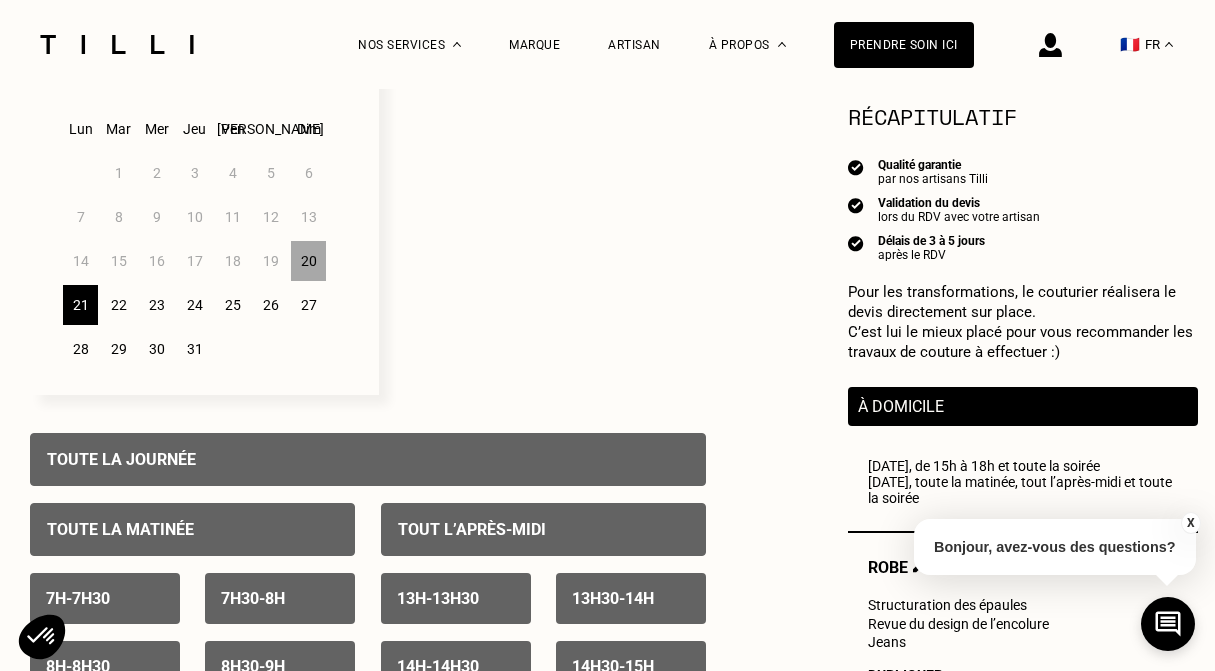 scroll, scrollTop: 586, scrollLeft: 1, axis: both 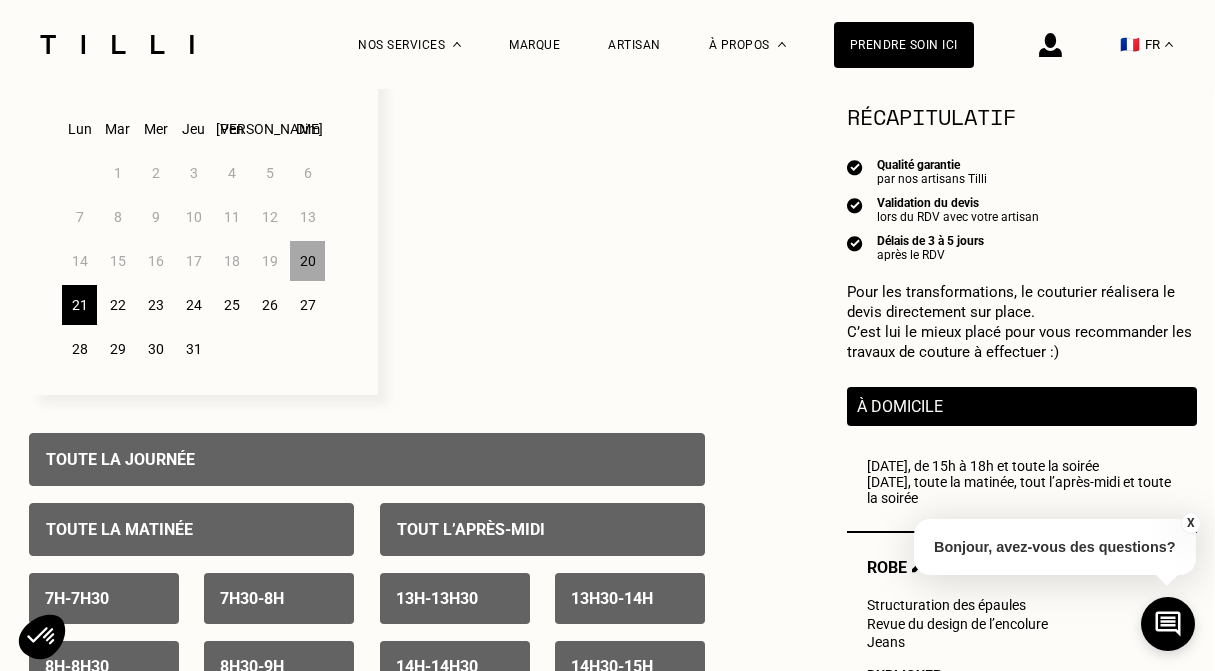 click on "25" at bounding box center (231, 305) 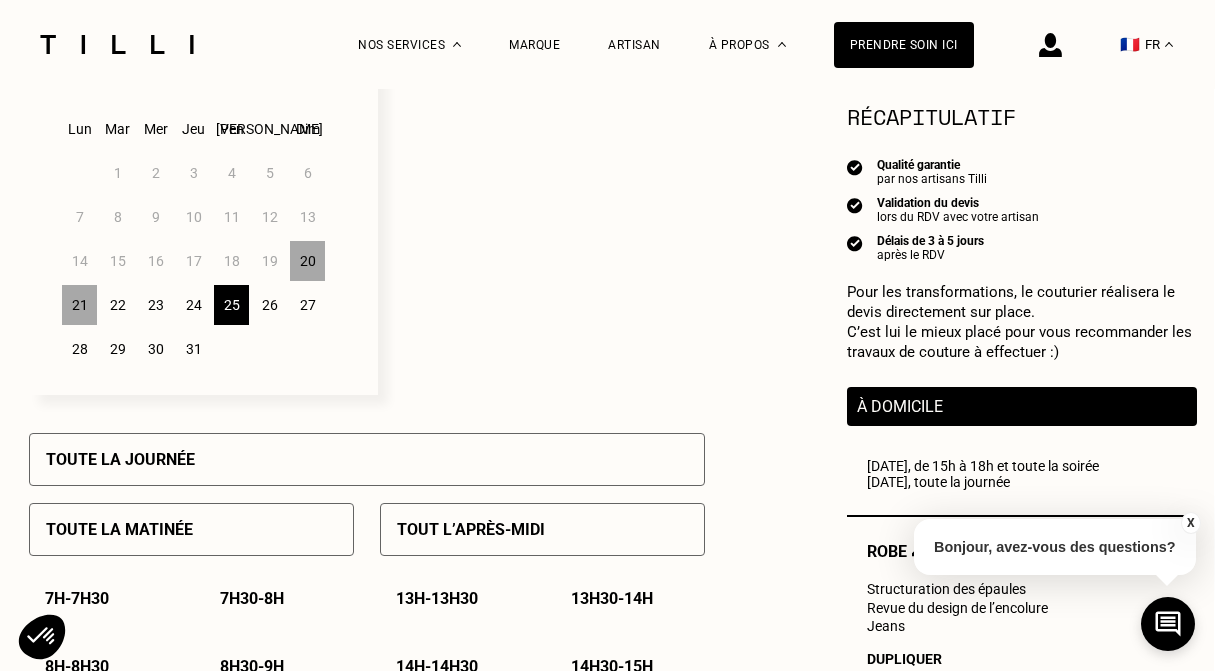 click on "Toute la journée" at bounding box center (120, 459) 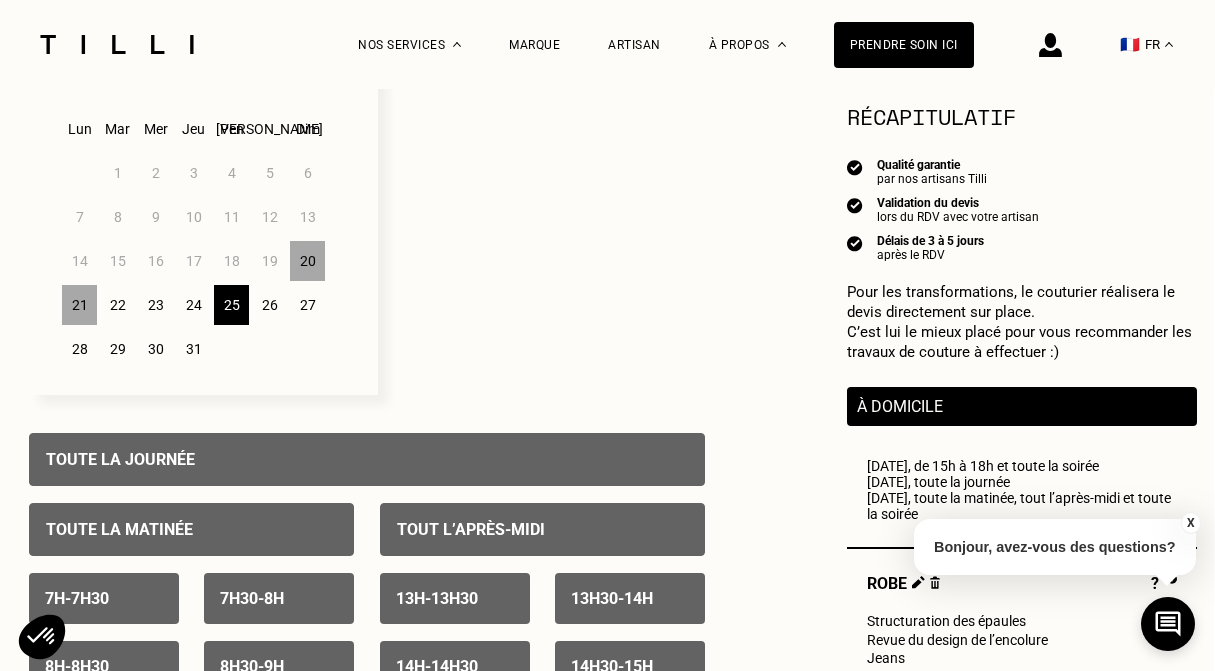 click on "26" at bounding box center [269, 305] 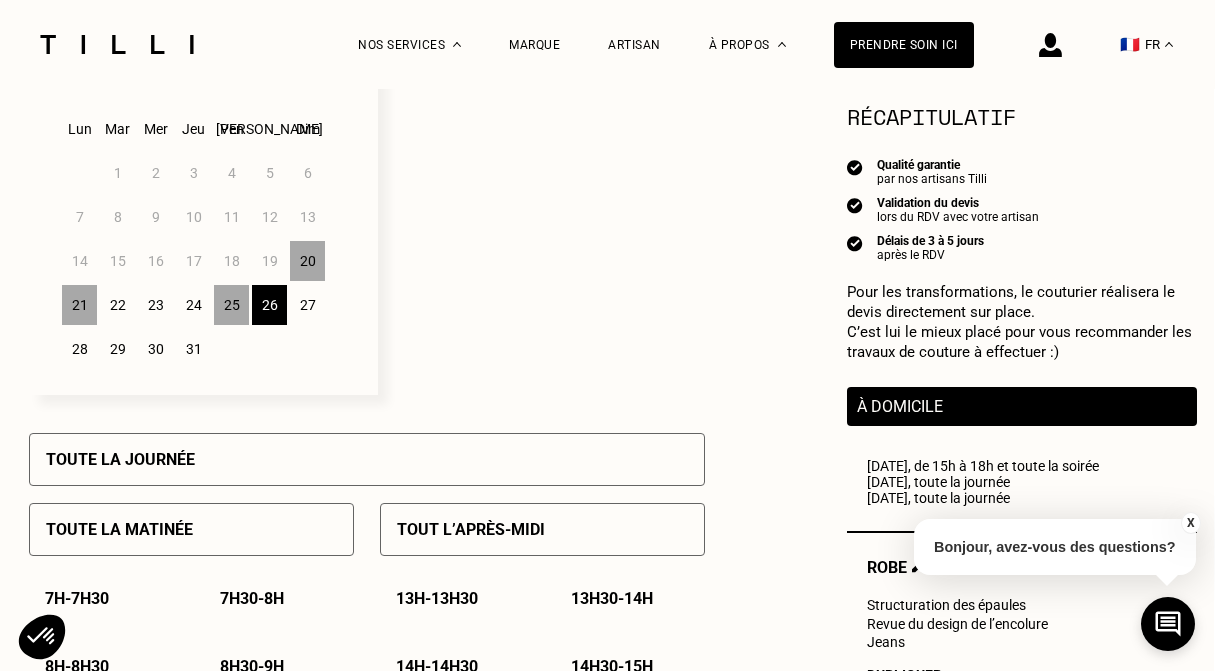 click on "Toute la journée" at bounding box center [367, 459] 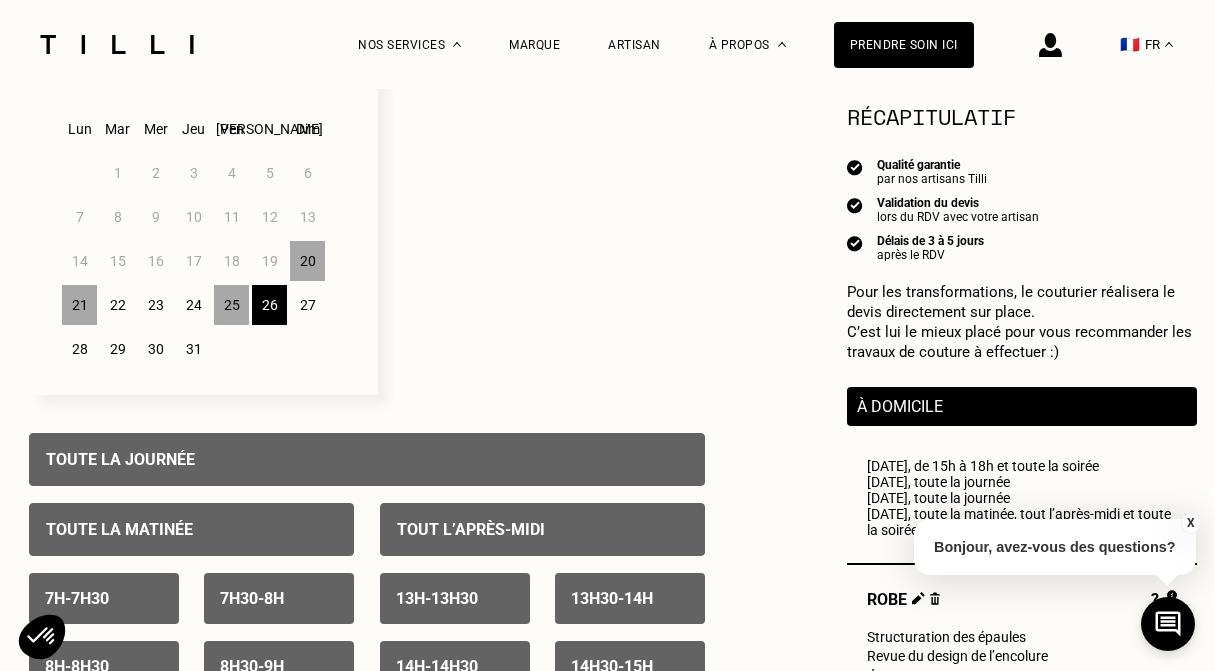 click on "27" at bounding box center (307, 305) 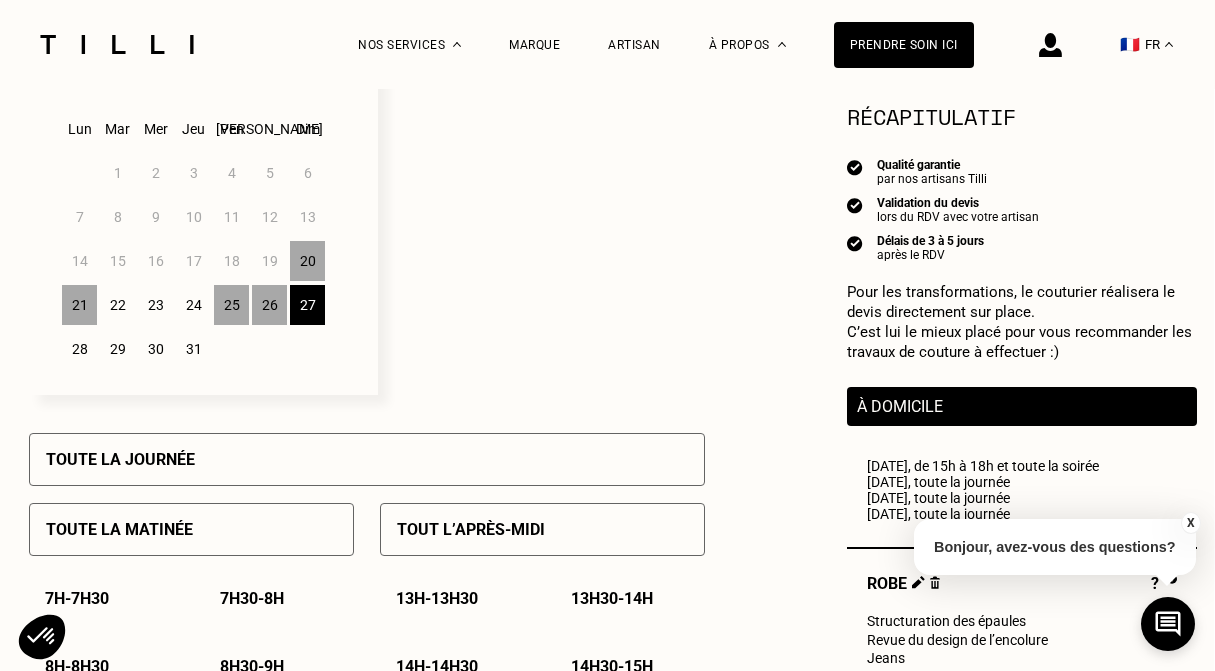 click on "Toute la journée" at bounding box center [367, 459] 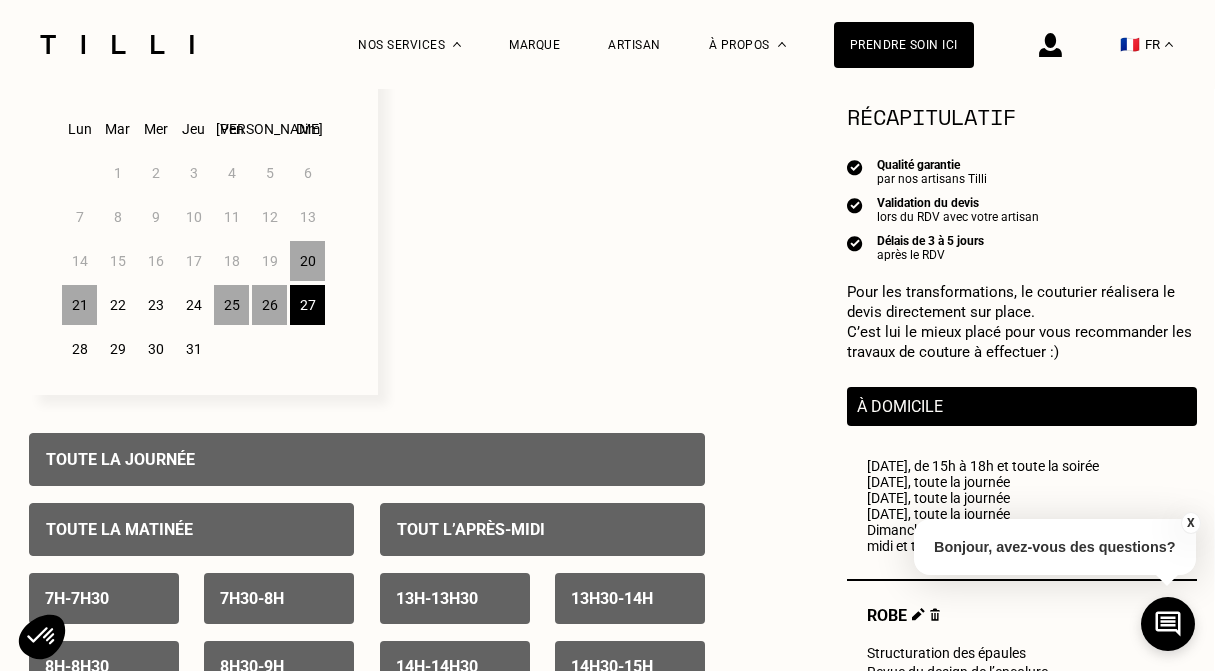 click on "28" at bounding box center (79, 349) 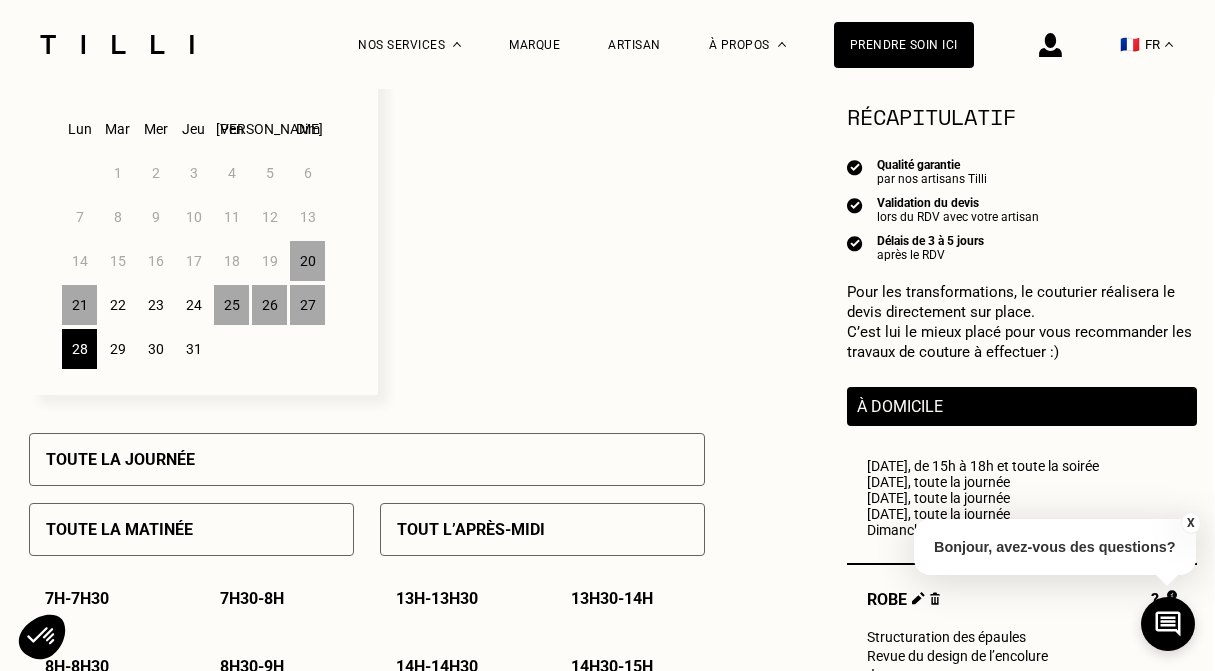 click on "Toute la journée" at bounding box center (120, 459) 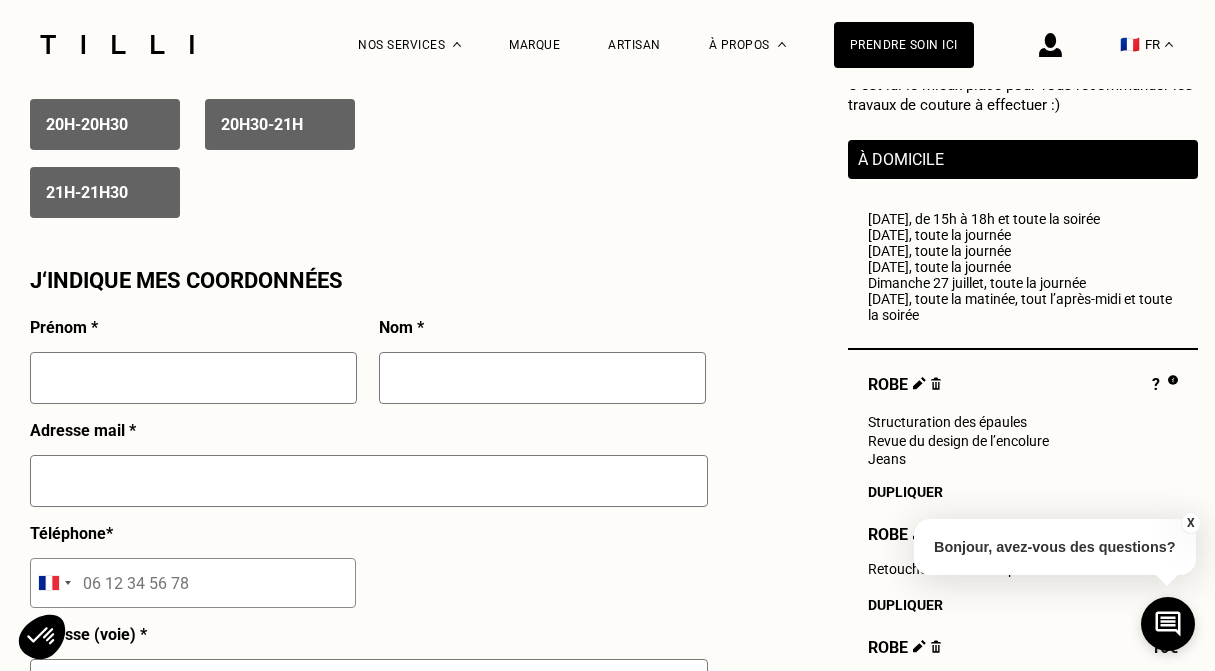 scroll, scrollTop: 1698, scrollLeft: 0, axis: vertical 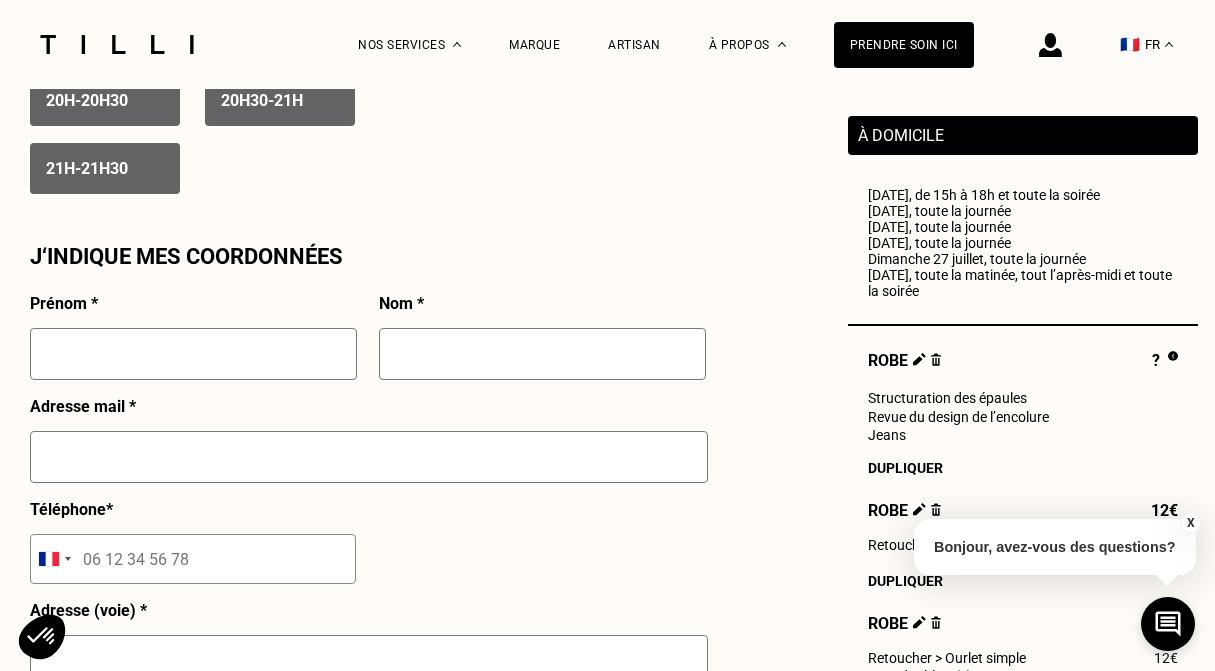 click at bounding box center (193, 354) 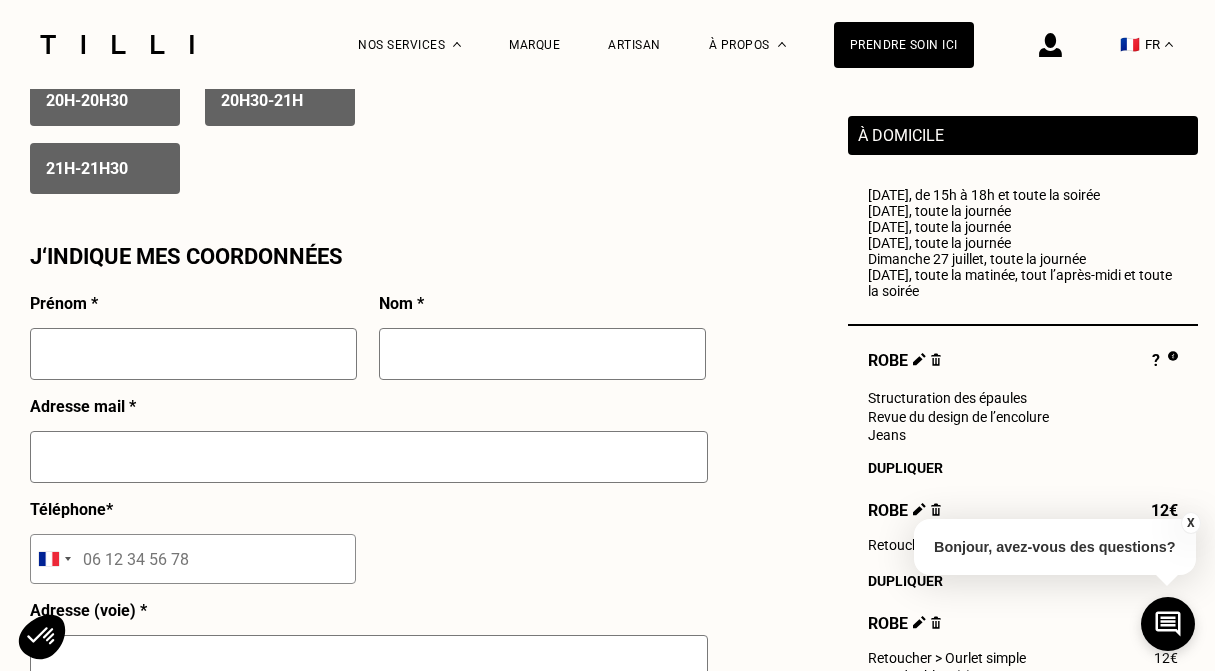 type on "Margaux" 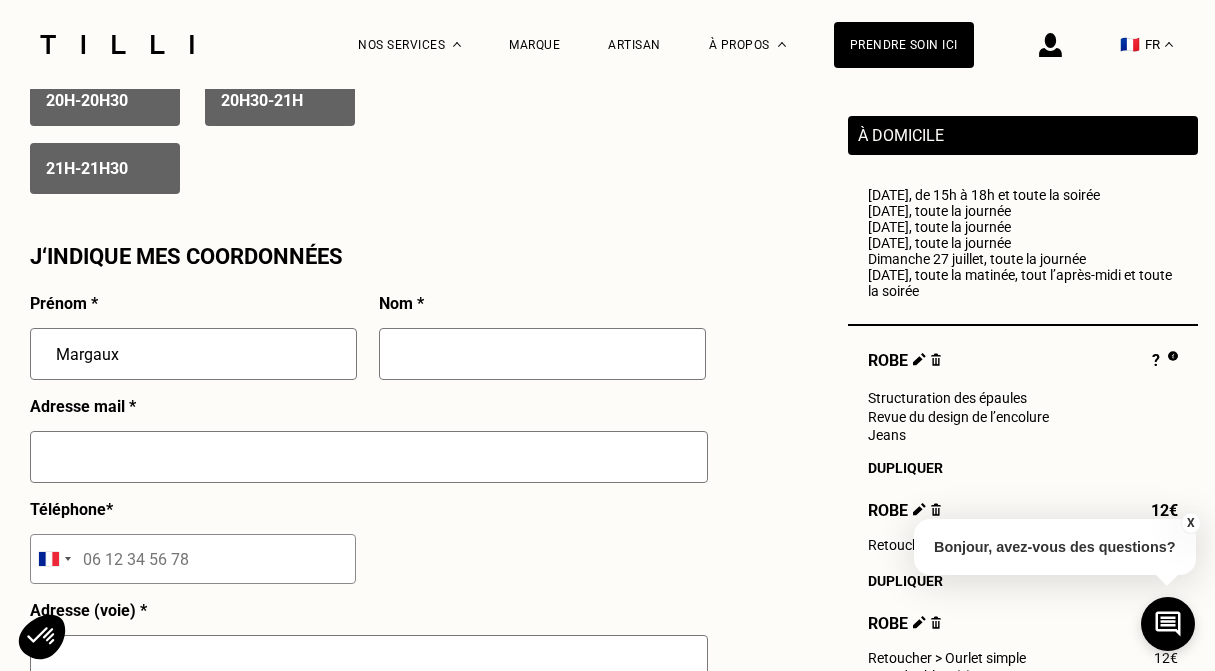 type on "Aubard" 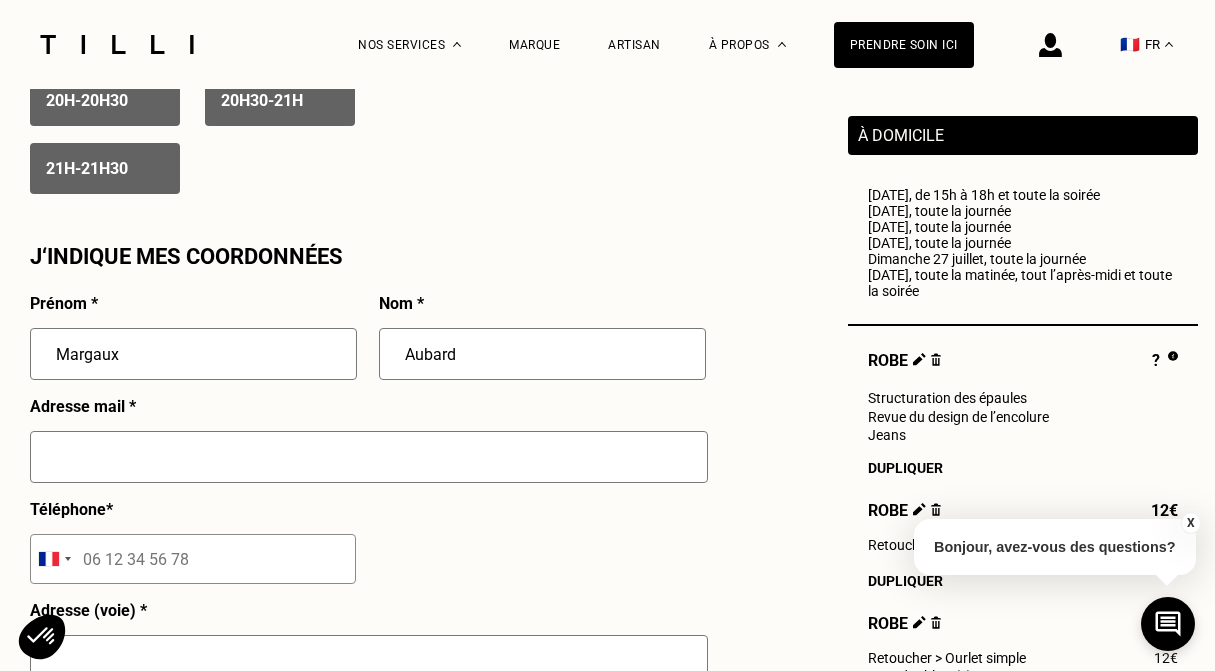 type on "[EMAIL_ADDRESS][DOMAIN_NAME]" 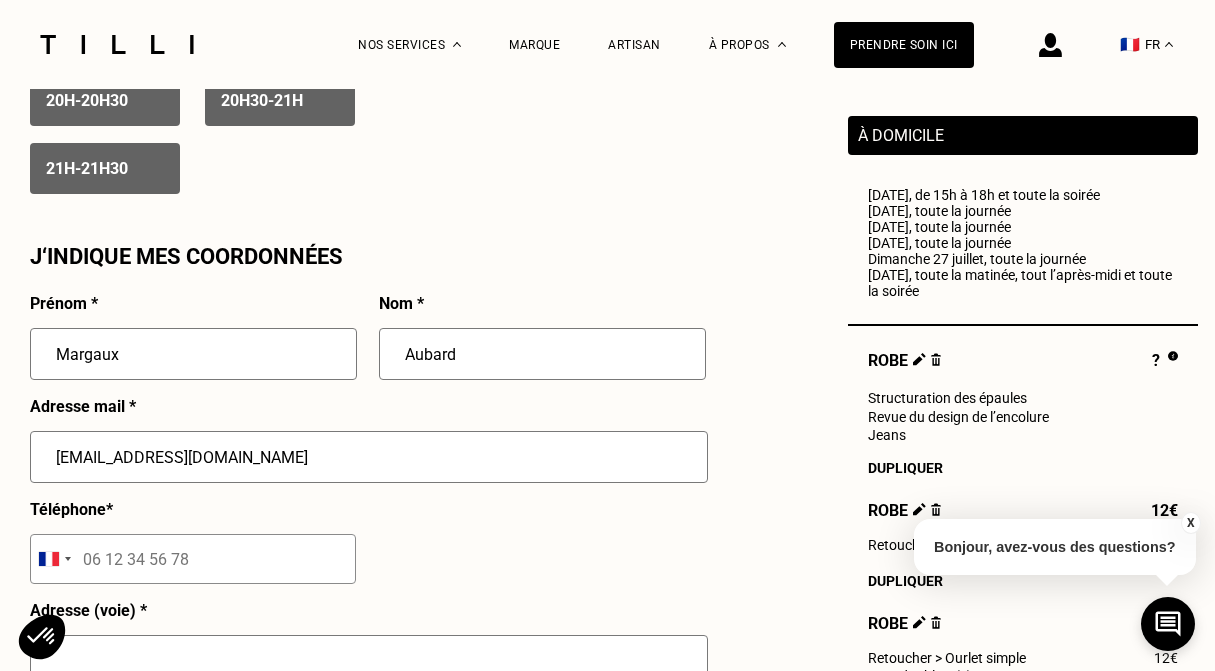 type on "06 41 87 16 99" 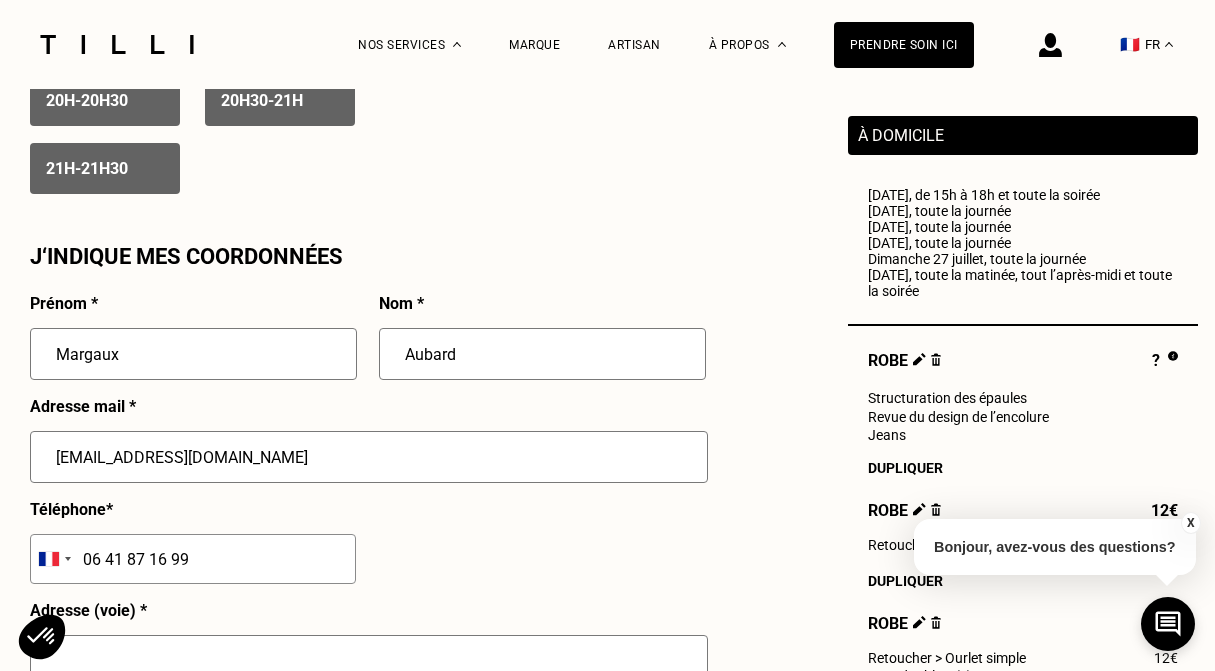type on "[STREET_ADDRESS]" 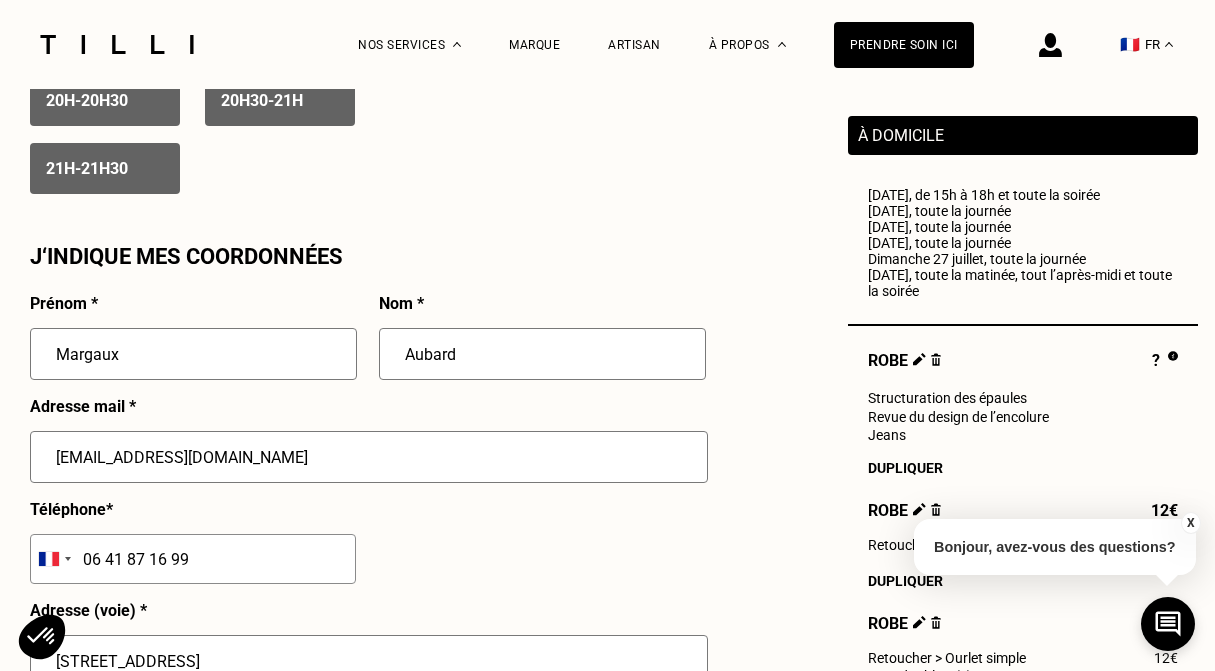 type on "[GEOGRAPHIC_DATA]" 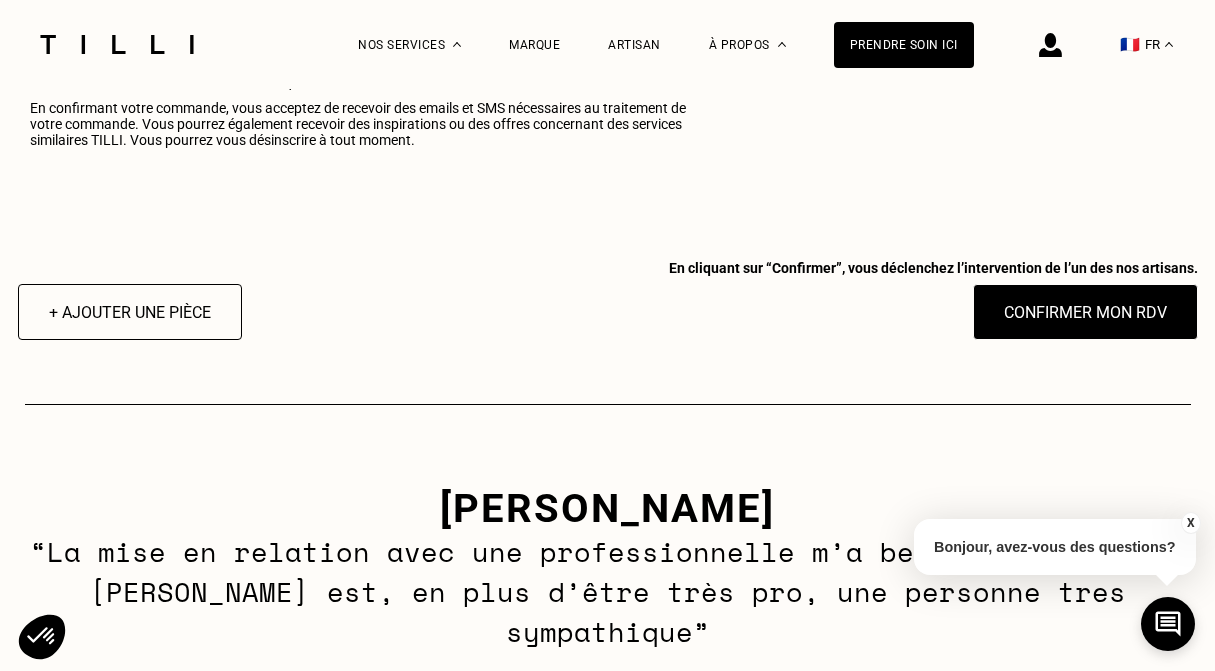 scroll, scrollTop: 2735, scrollLeft: 0, axis: vertical 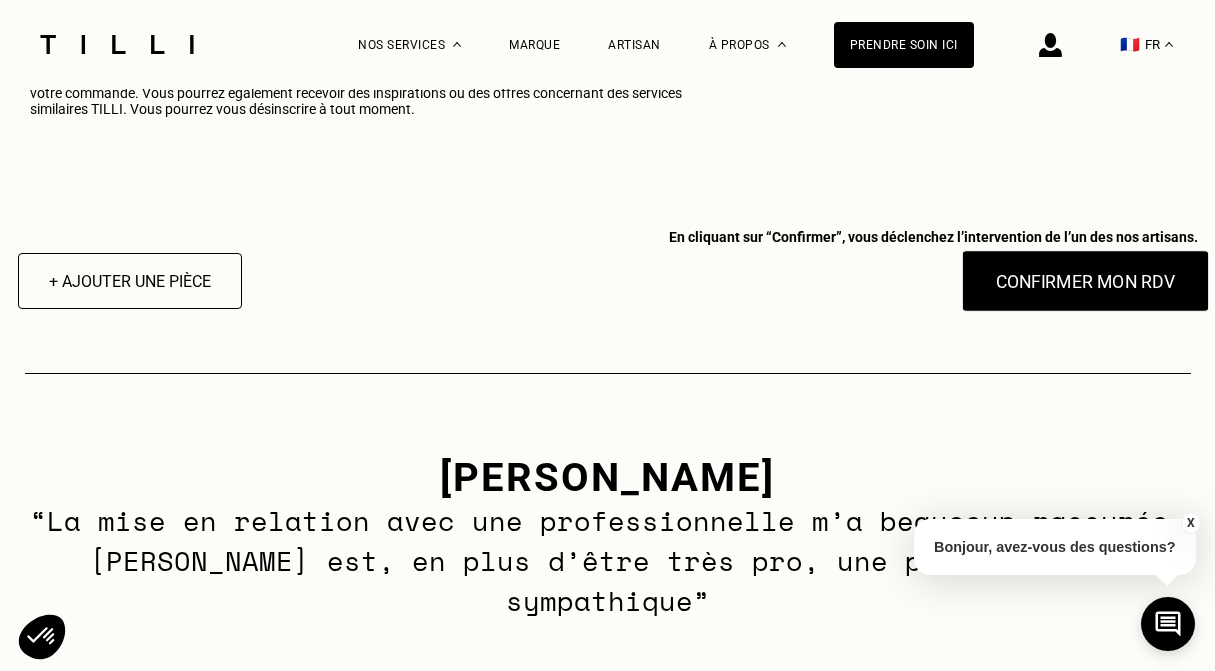 click on "Confirmer mon RDV" at bounding box center [1085, 281] 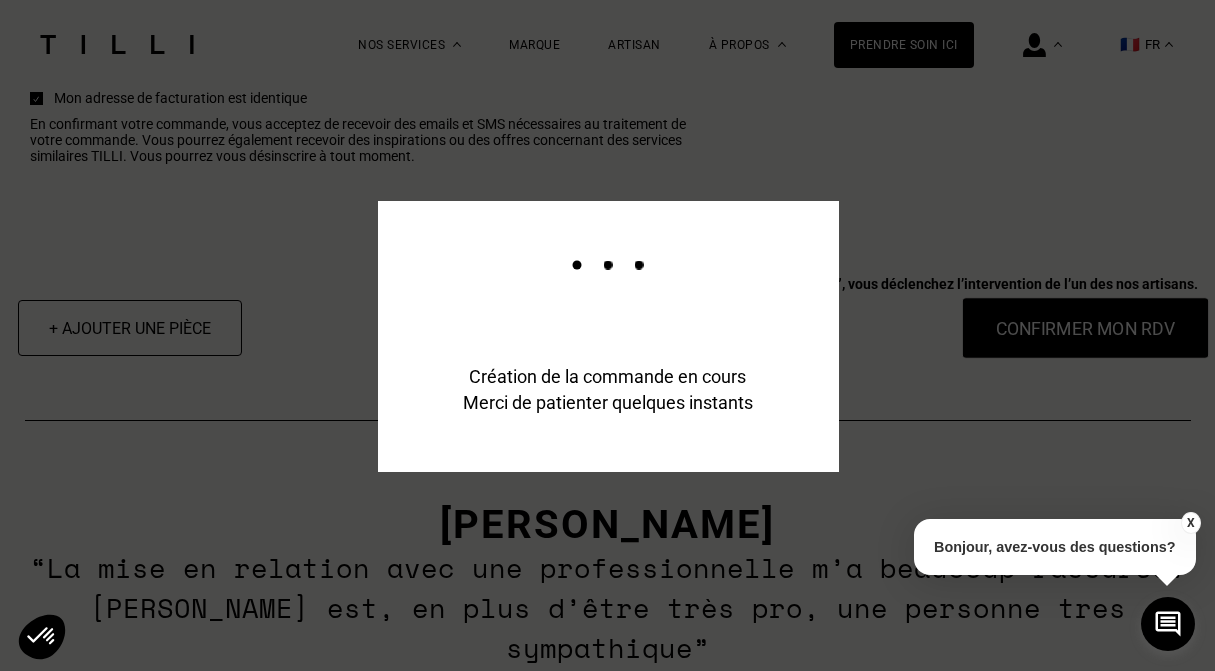 scroll, scrollTop: 2783, scrollLeft: 0, axis: vertical 